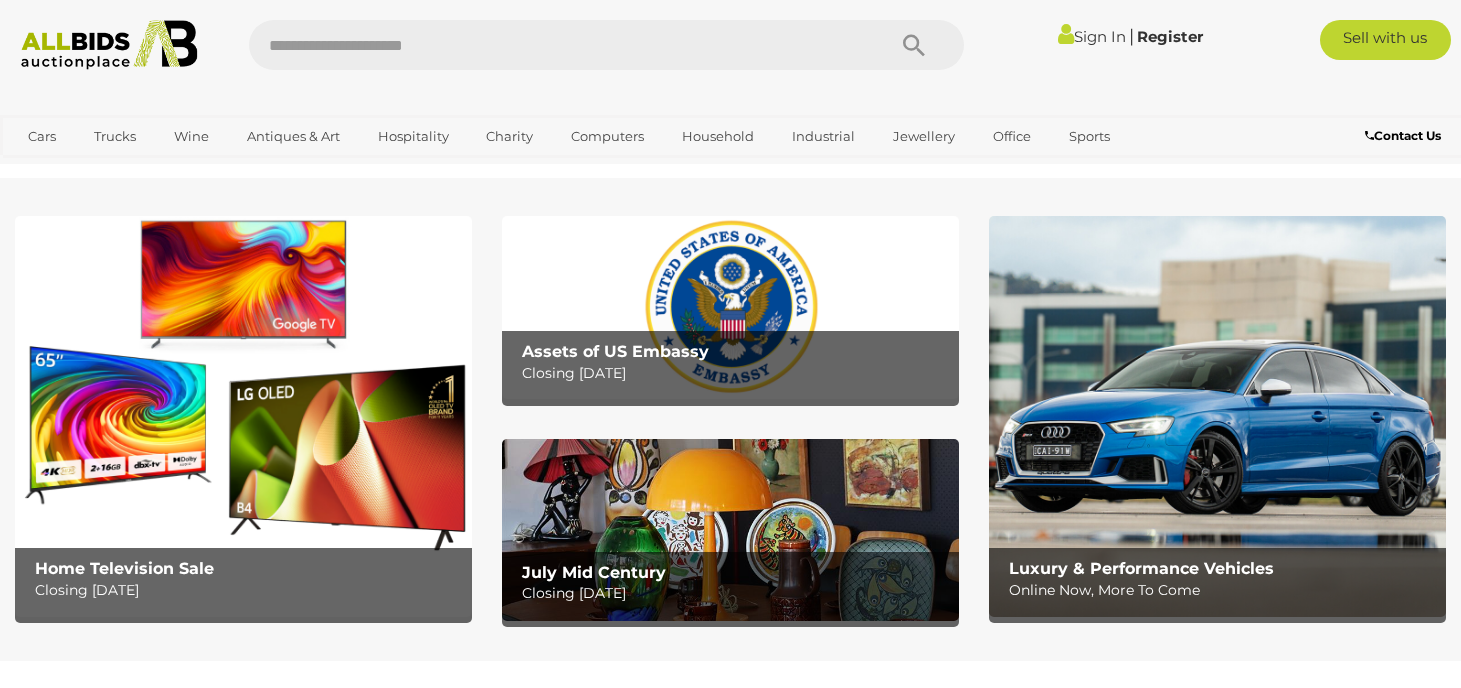 scroll, scrollTop: 0, scrollLeft: 0, axis: both 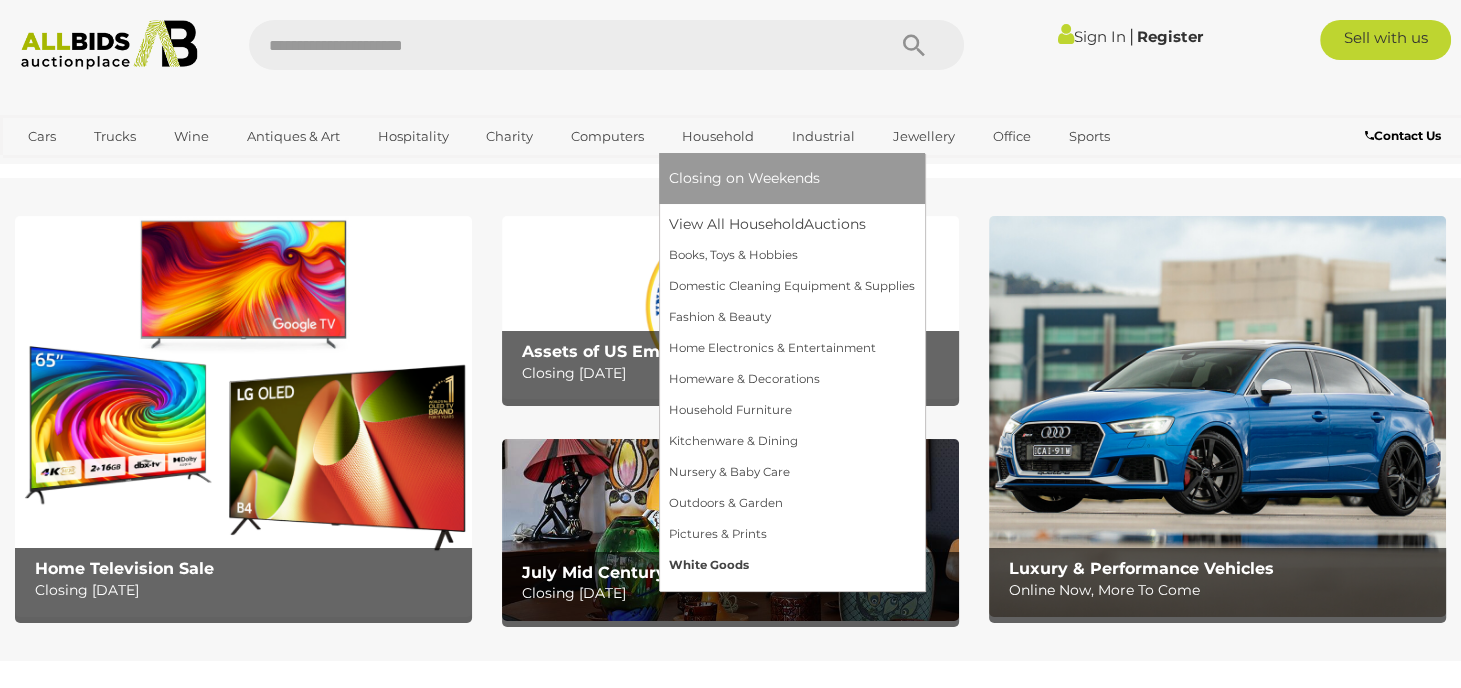 drag, startPoint x: 738, startPoint y: 559, endPoint x: 719, endPoint y: 560, distance: 19.026299 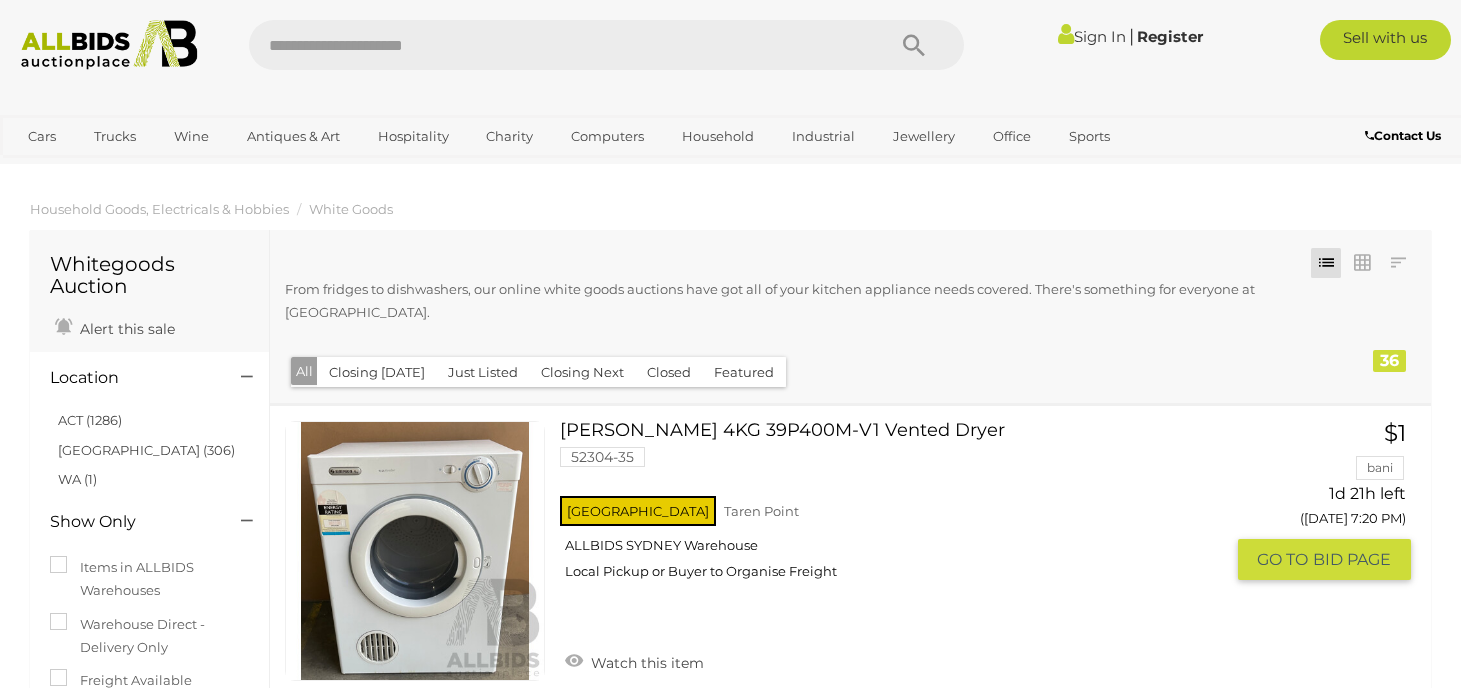 scroll, scrollTop: 0, scrollLeft: 0, axis: both 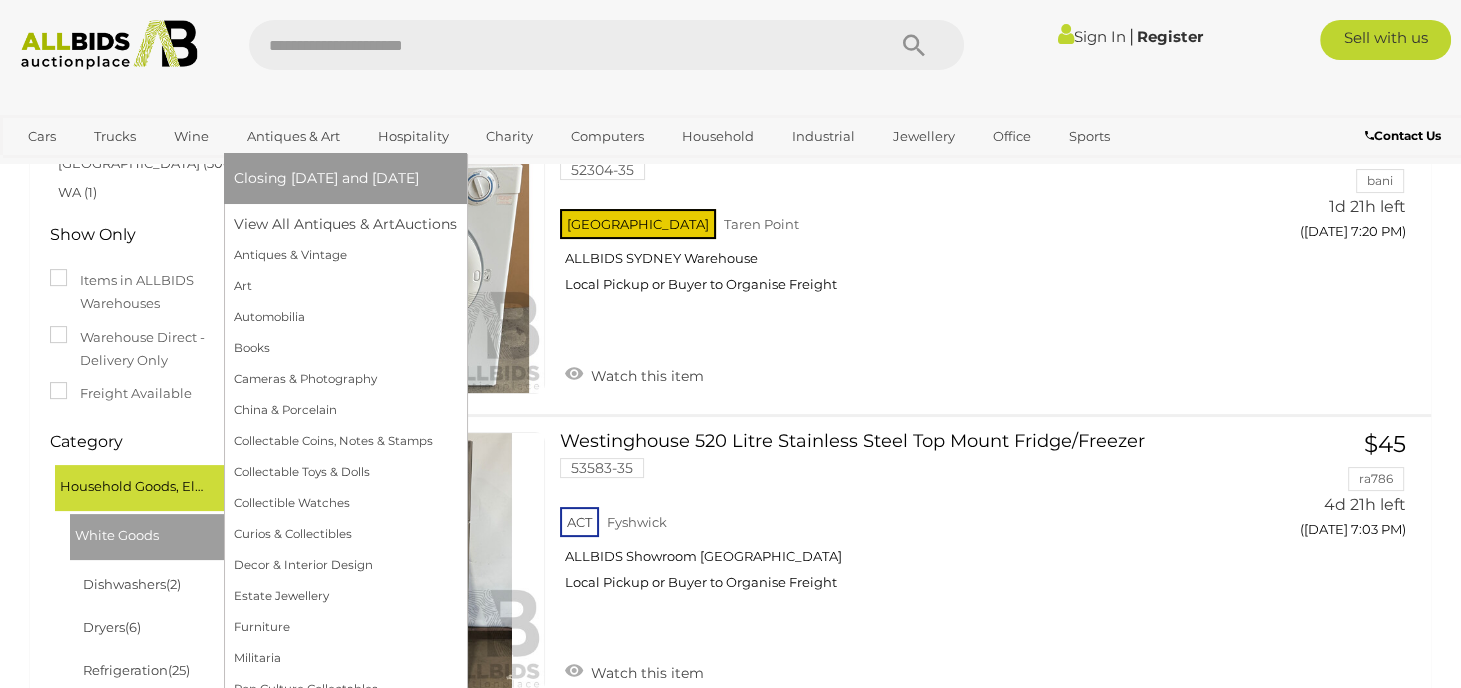 click on "Antiques & Art" at bounding box center (293, 136) 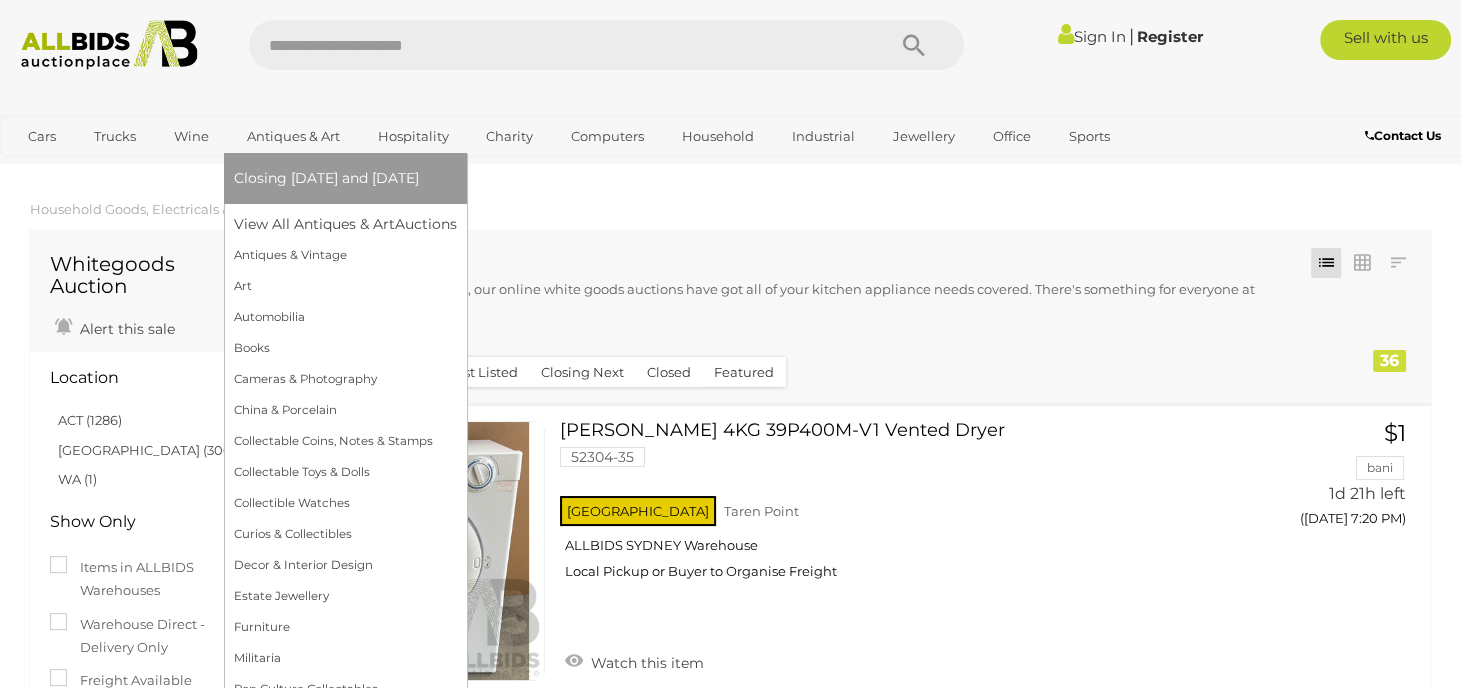 click on "Antiques & Art" at bounding box center [293, 136] 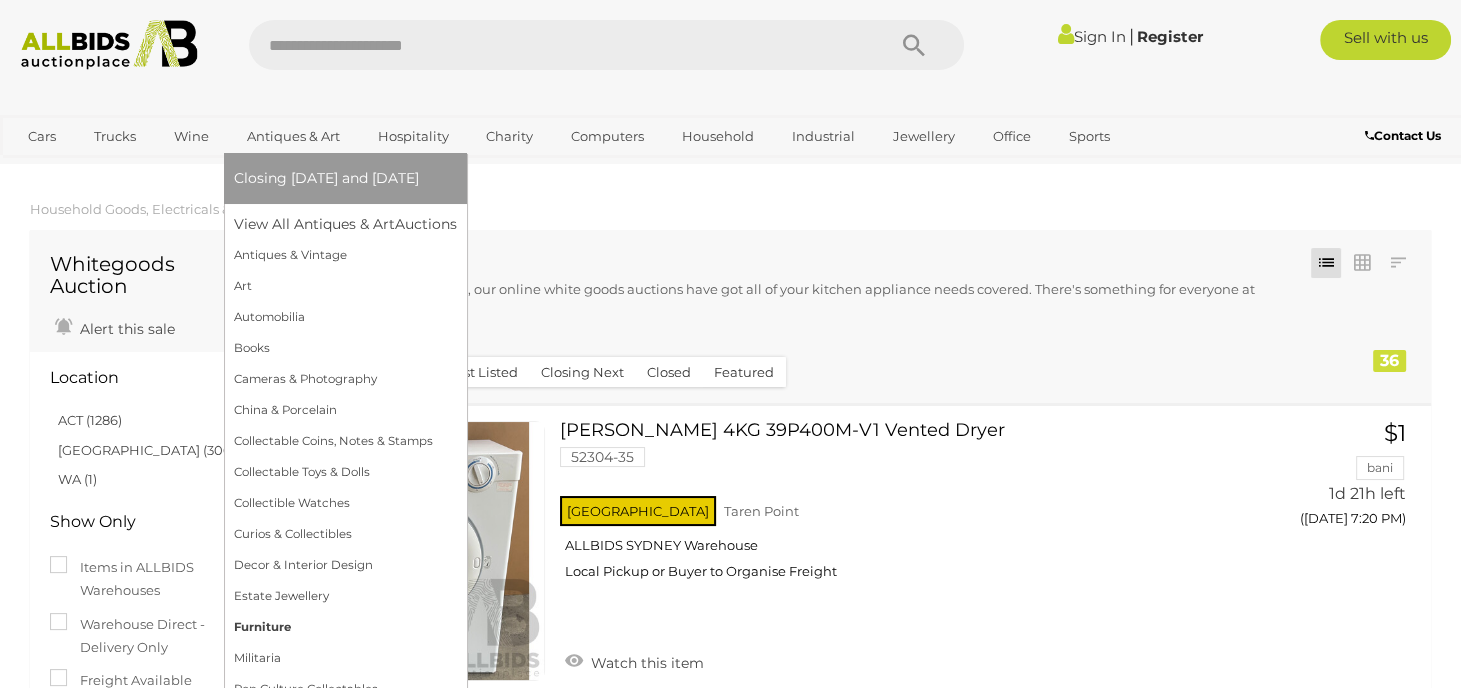 click on "Furniture" at bounding box center [345, 627] 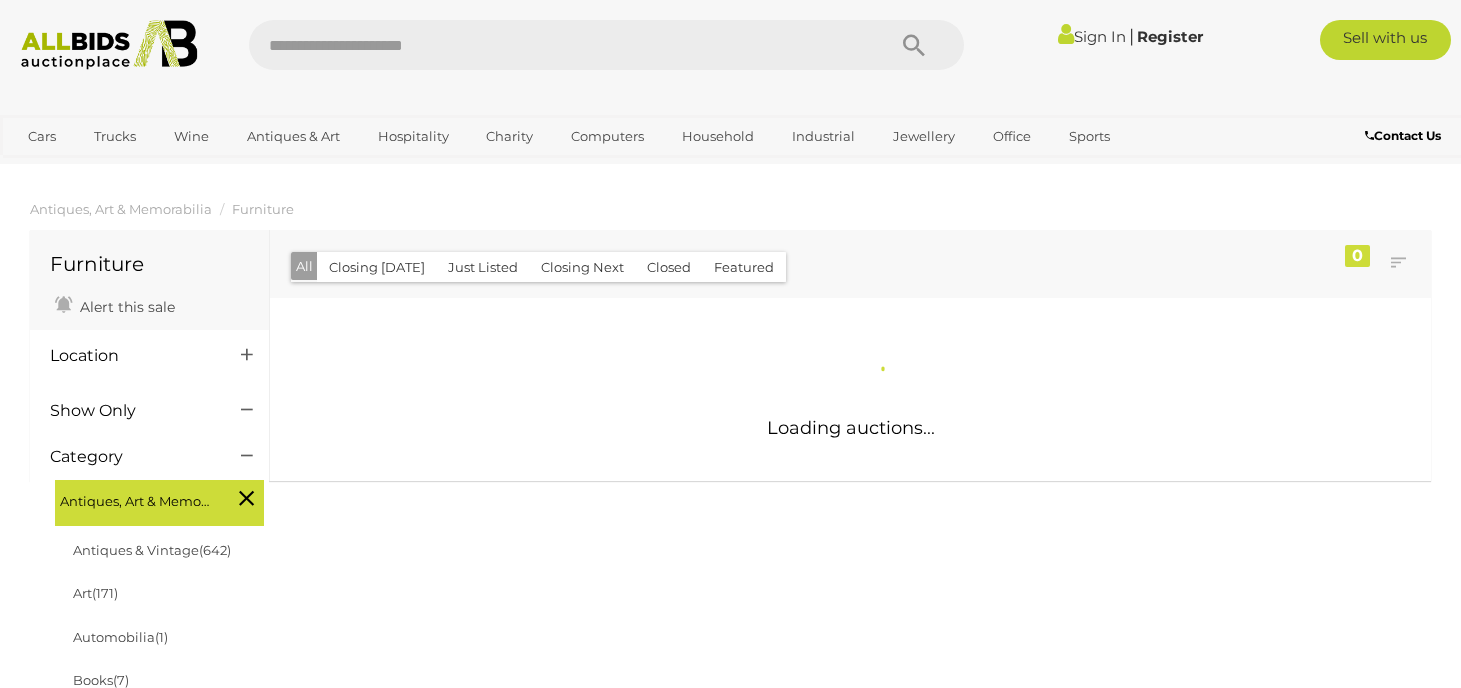 scroll, scrollTop: 0, scrollLeft: 0, axis: both 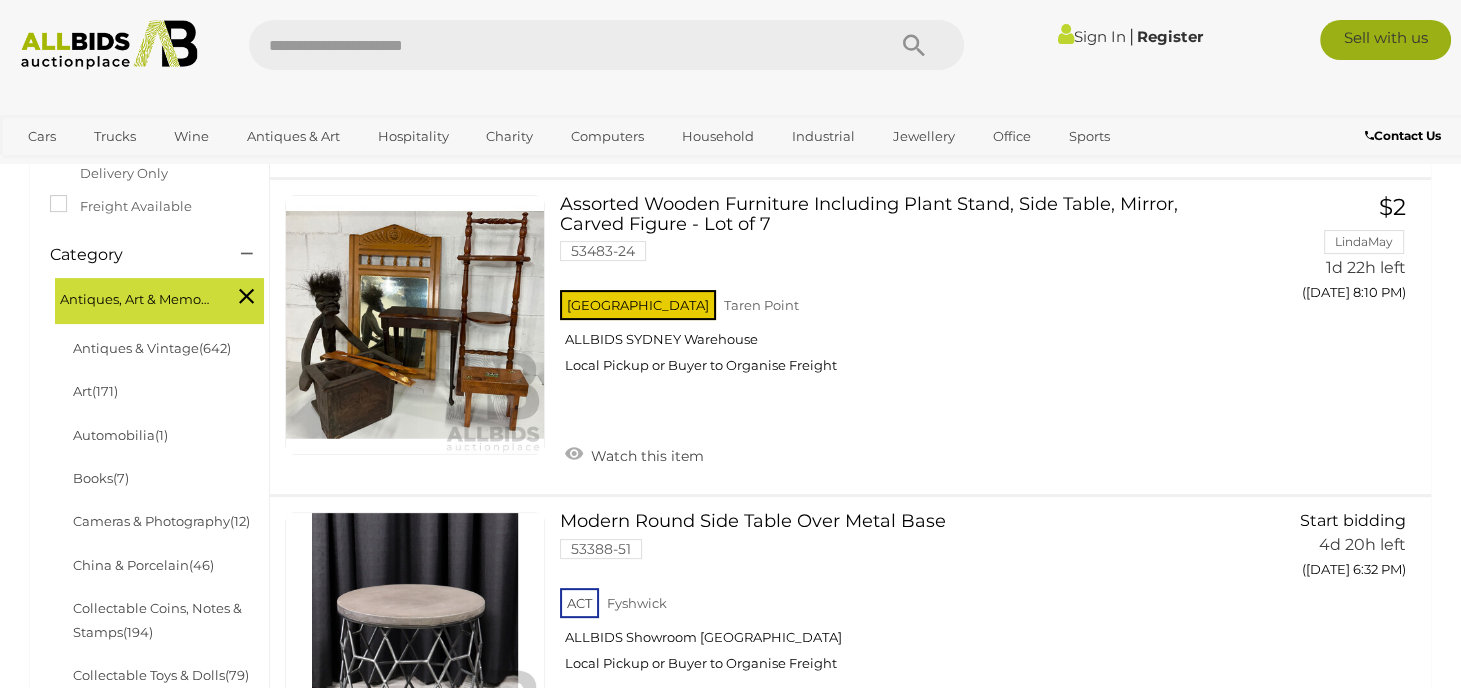click on "Sell with us" at bounding box center (1385, 40) 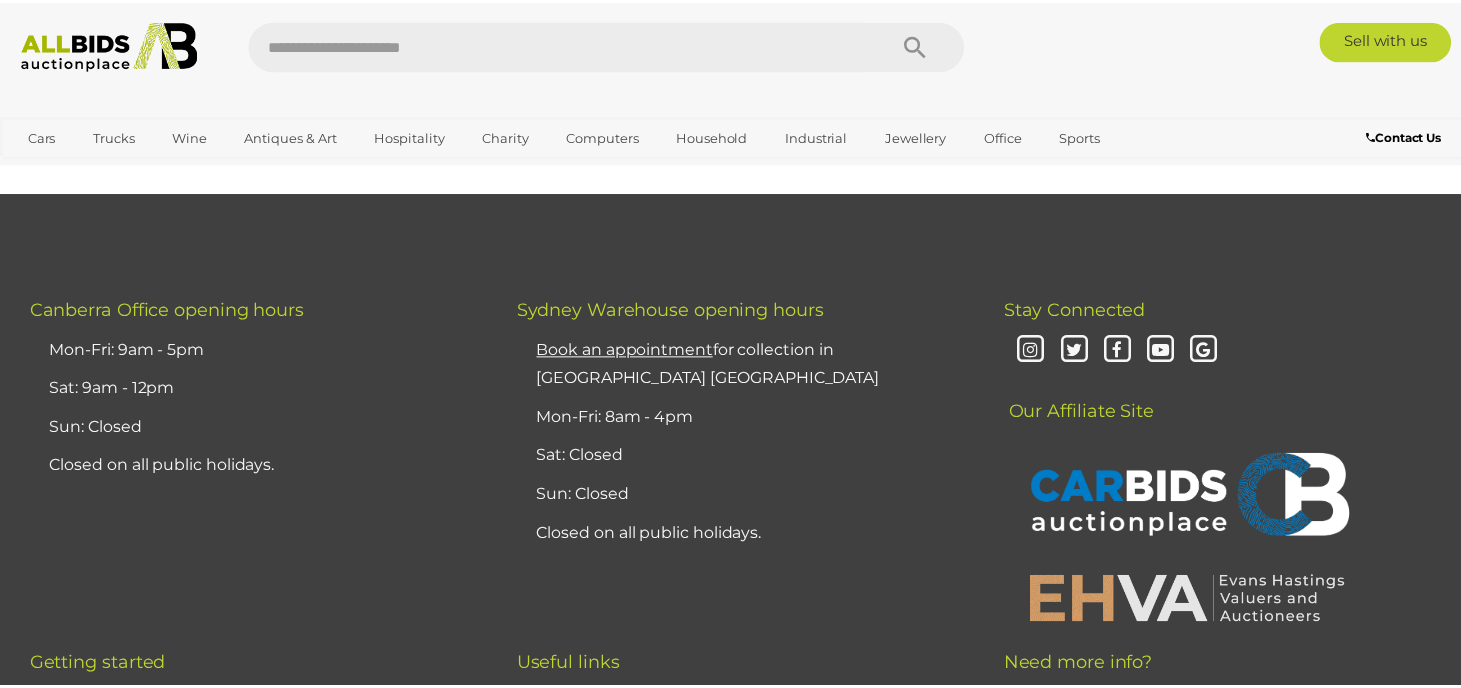 scroll, scrollTop: 0, scrollLeft: 0, axis: both 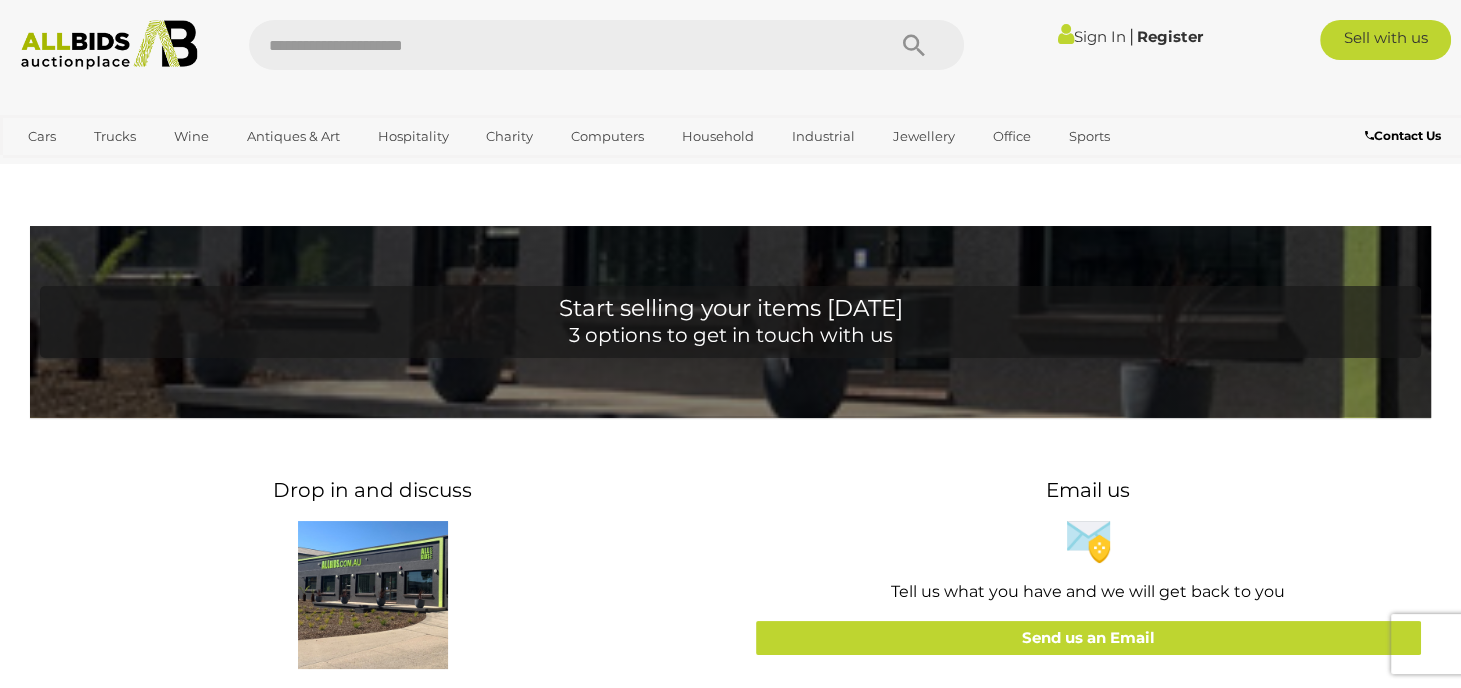 click on "Sell with us" at bounding box center (1385, 40) 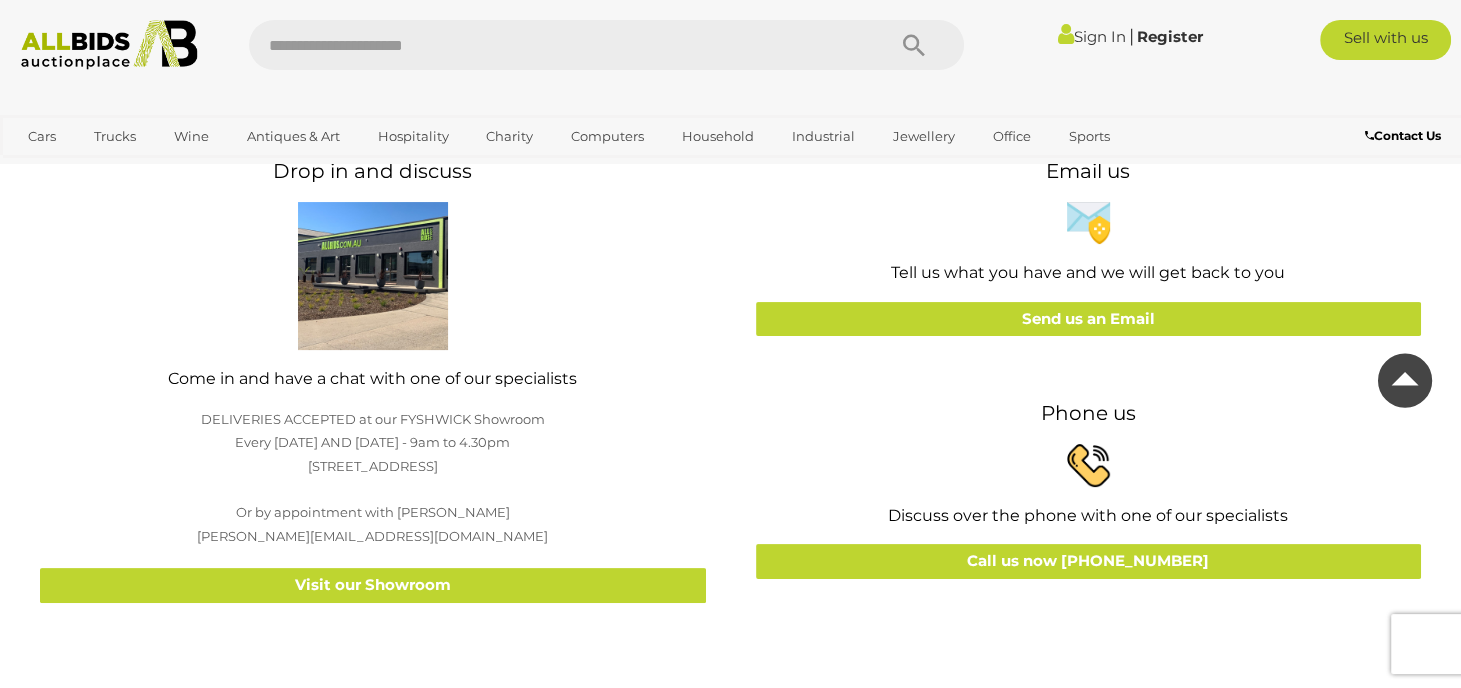 scroll, scrollTop: 399, scrollLeft: 0, axis: vertical 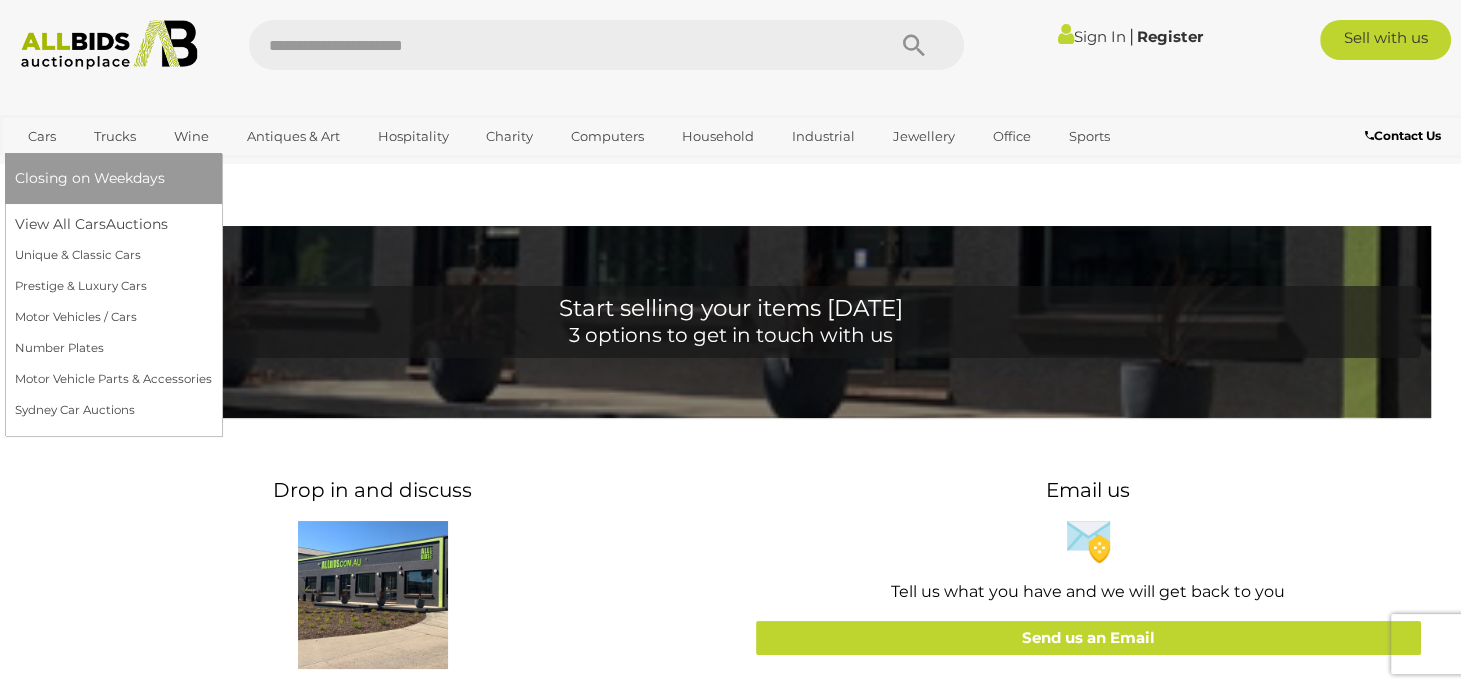 click on "Cars" at bounding box center (42, 136) 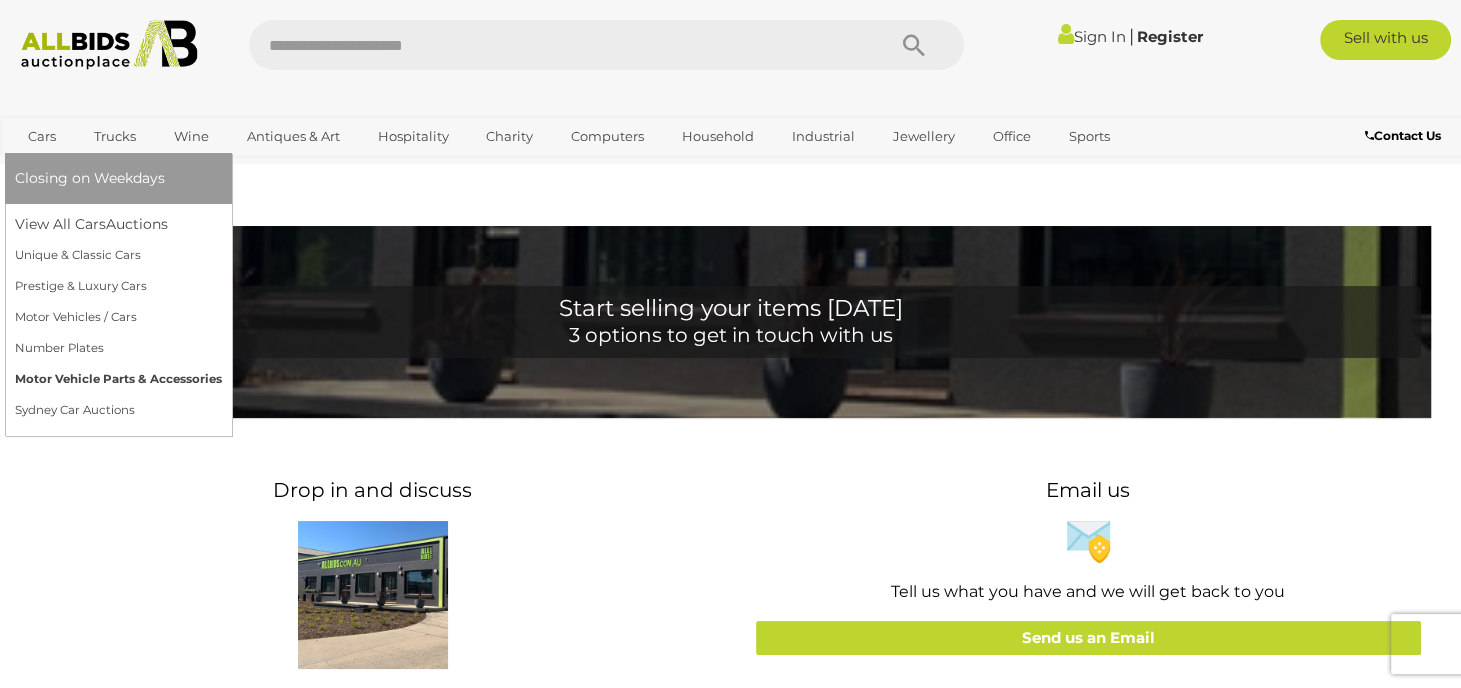 click on "Motor Vehicle Parts & Accessories" at bounding box center (118, 379) 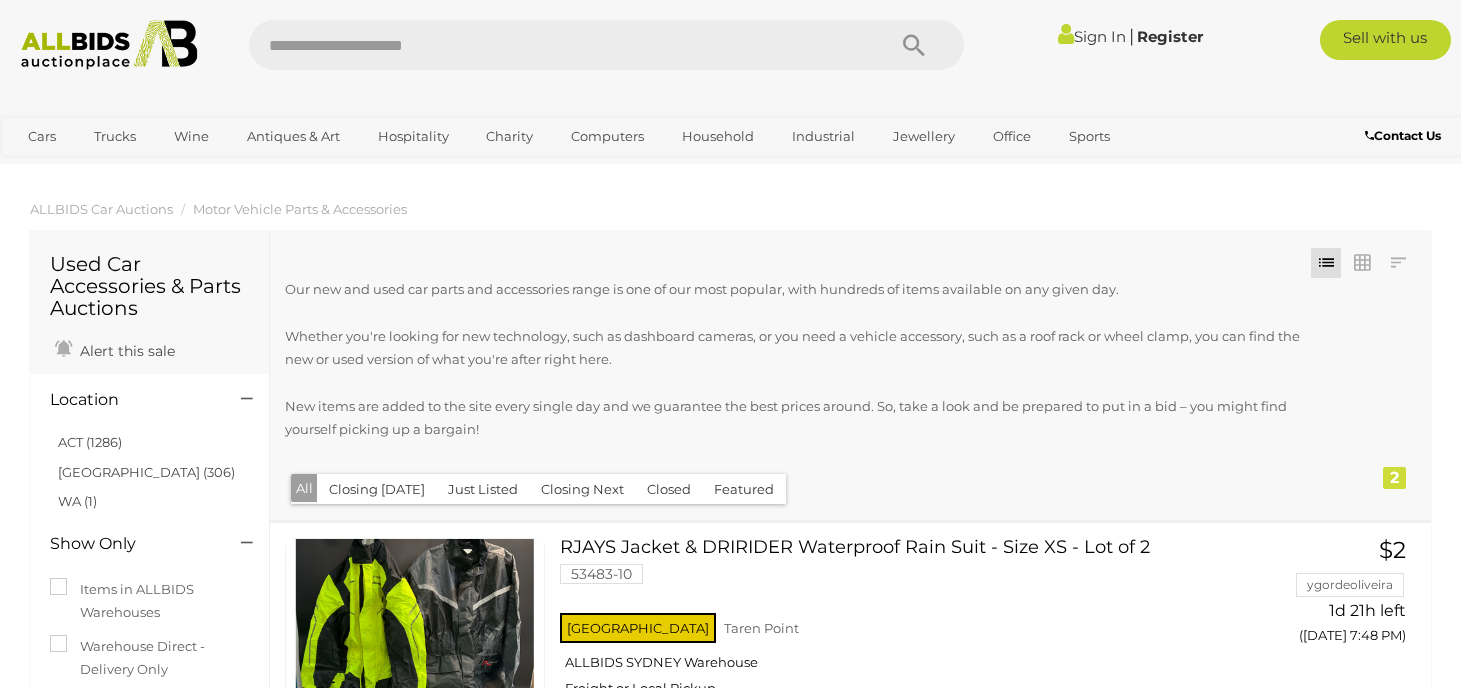 scroll, scrollTop: 0, scrollLeft: 0, axis: both 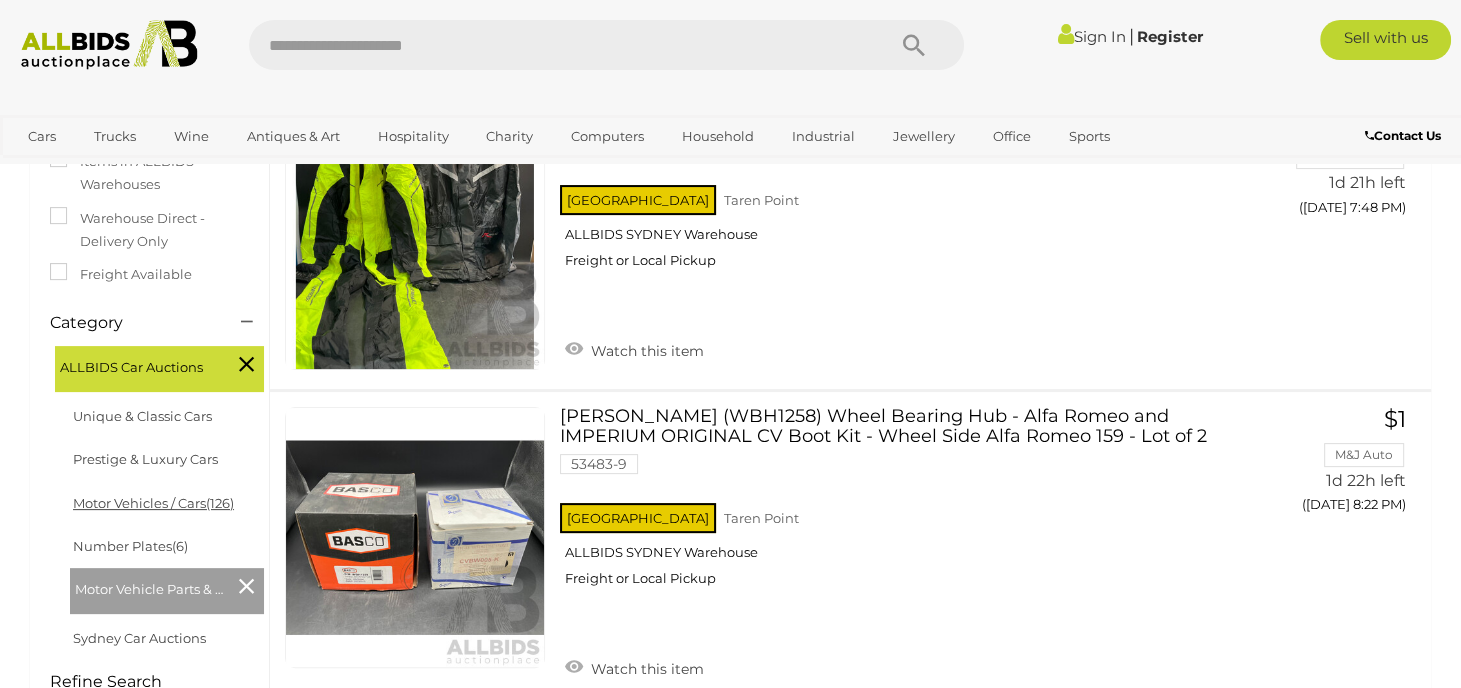 click on "Motor Vehicles / Cars
(126)" at bounding box center (153, 503) 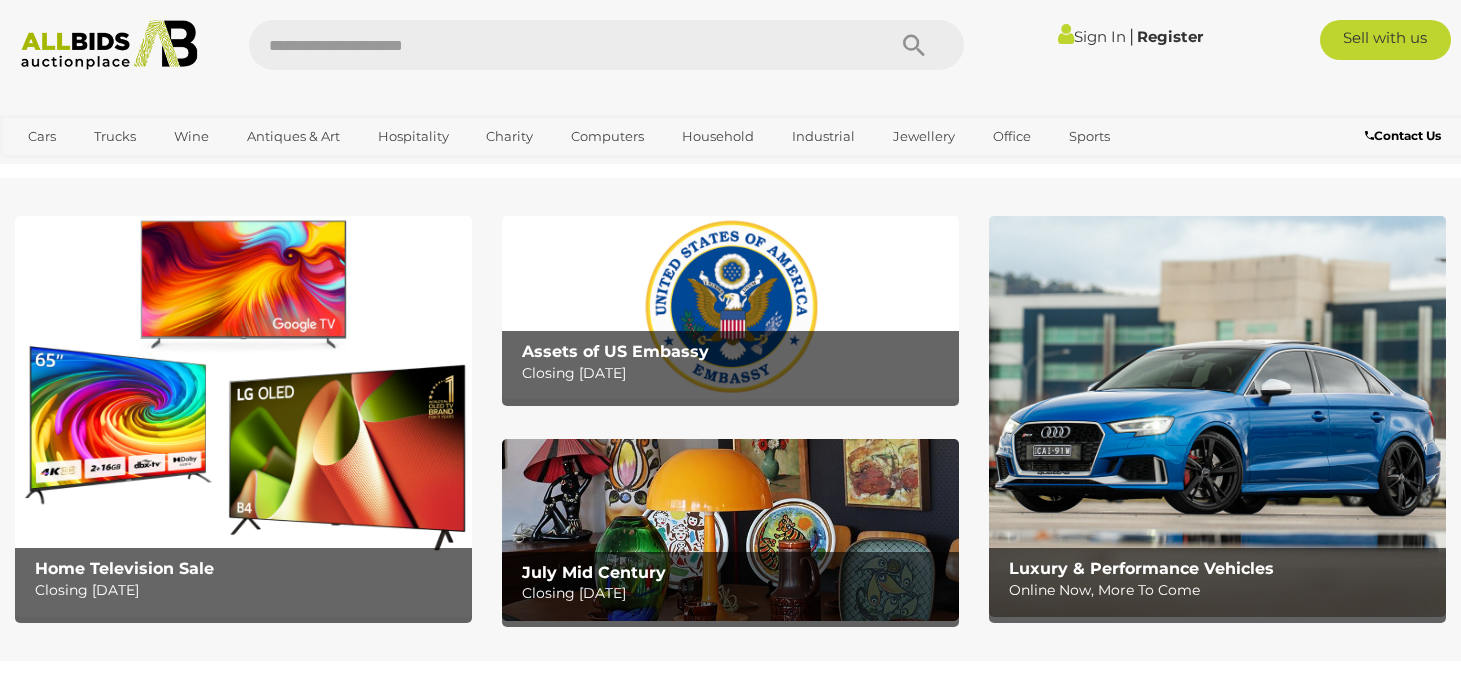 scroll, scrollTop: 0, scrollLeft: 0, axis: both 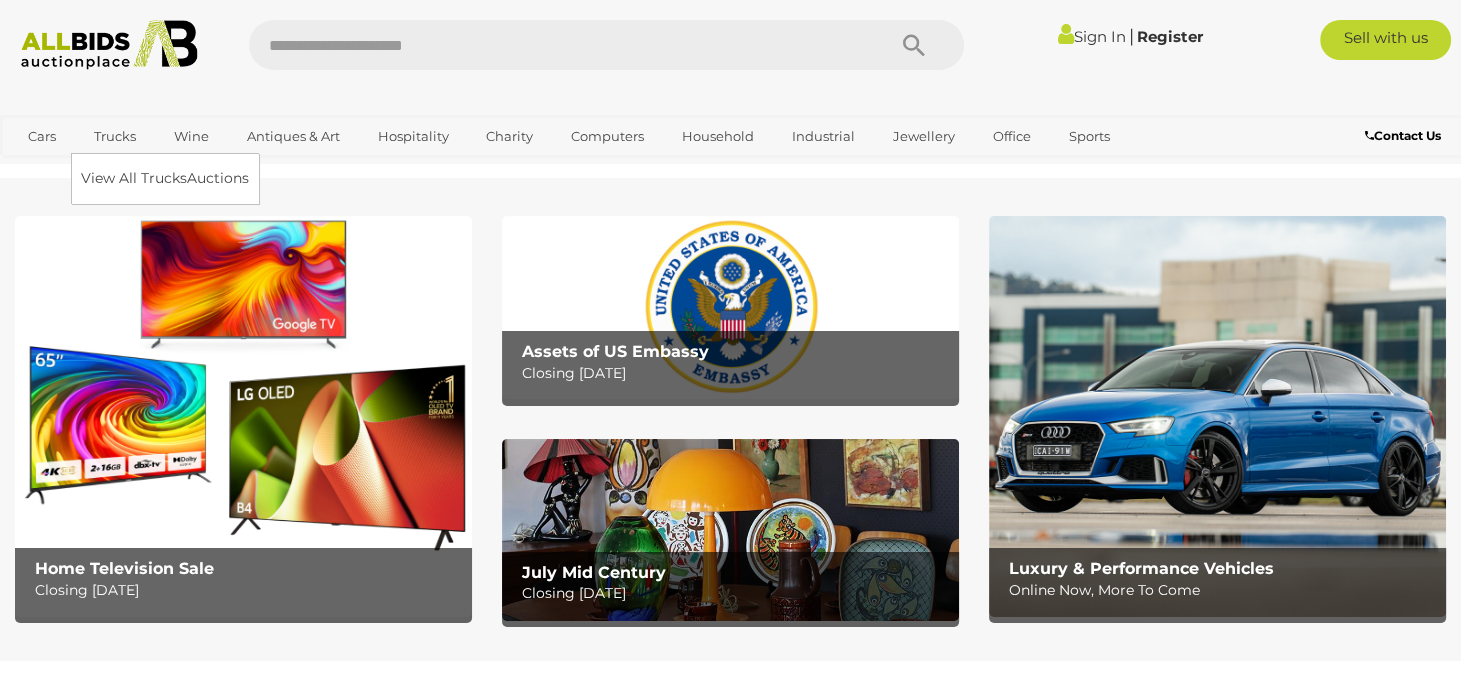 click on "Trucks" at bounding box center (115, 136) 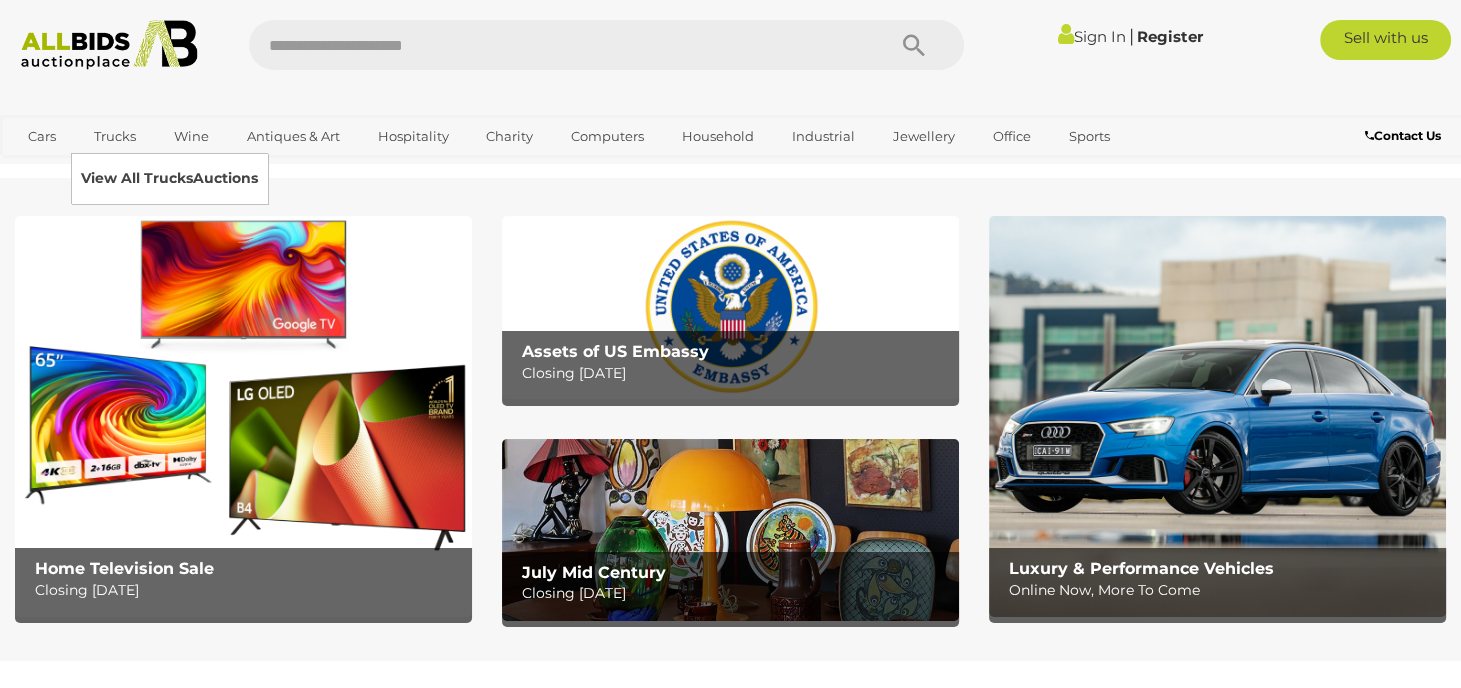 click on "View All Trucks  Auctions" at bounding box center (169, 178) 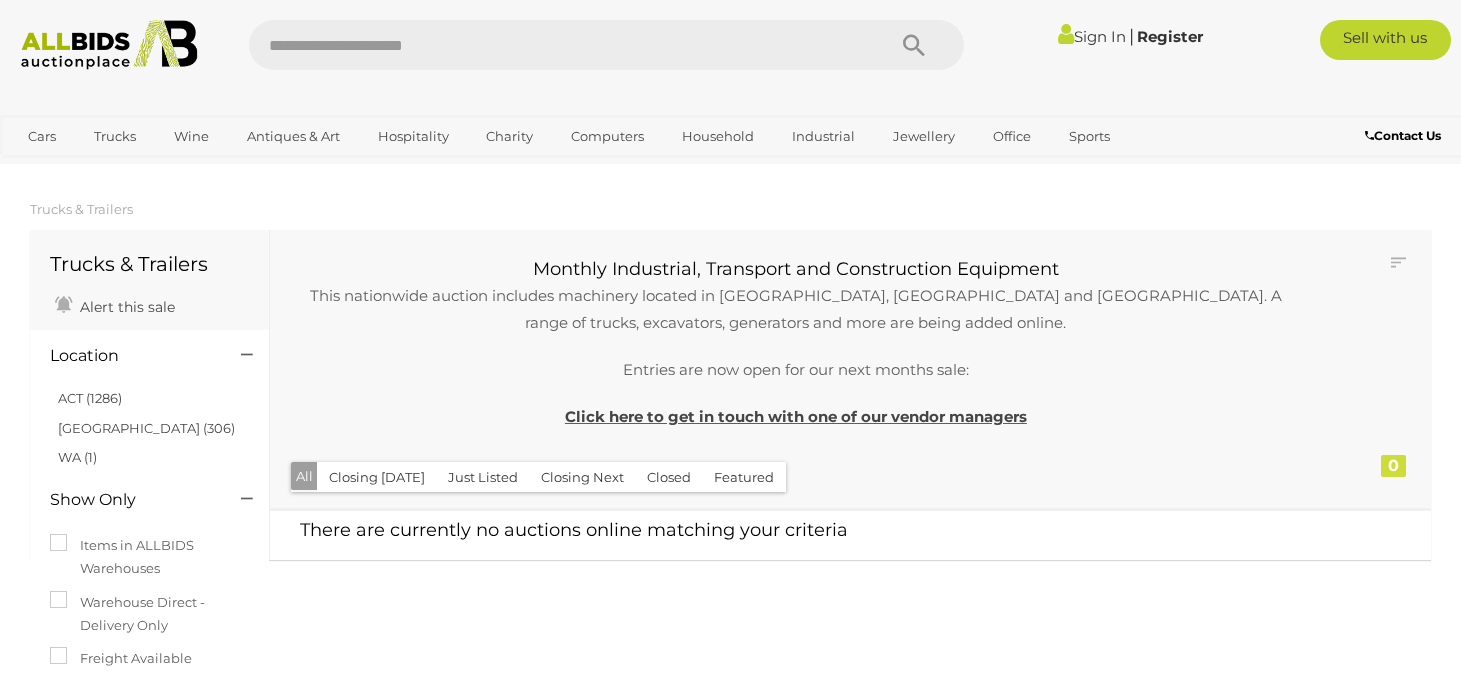 scroll, scrollTop: 0, scrollLeft: 0, axis: both 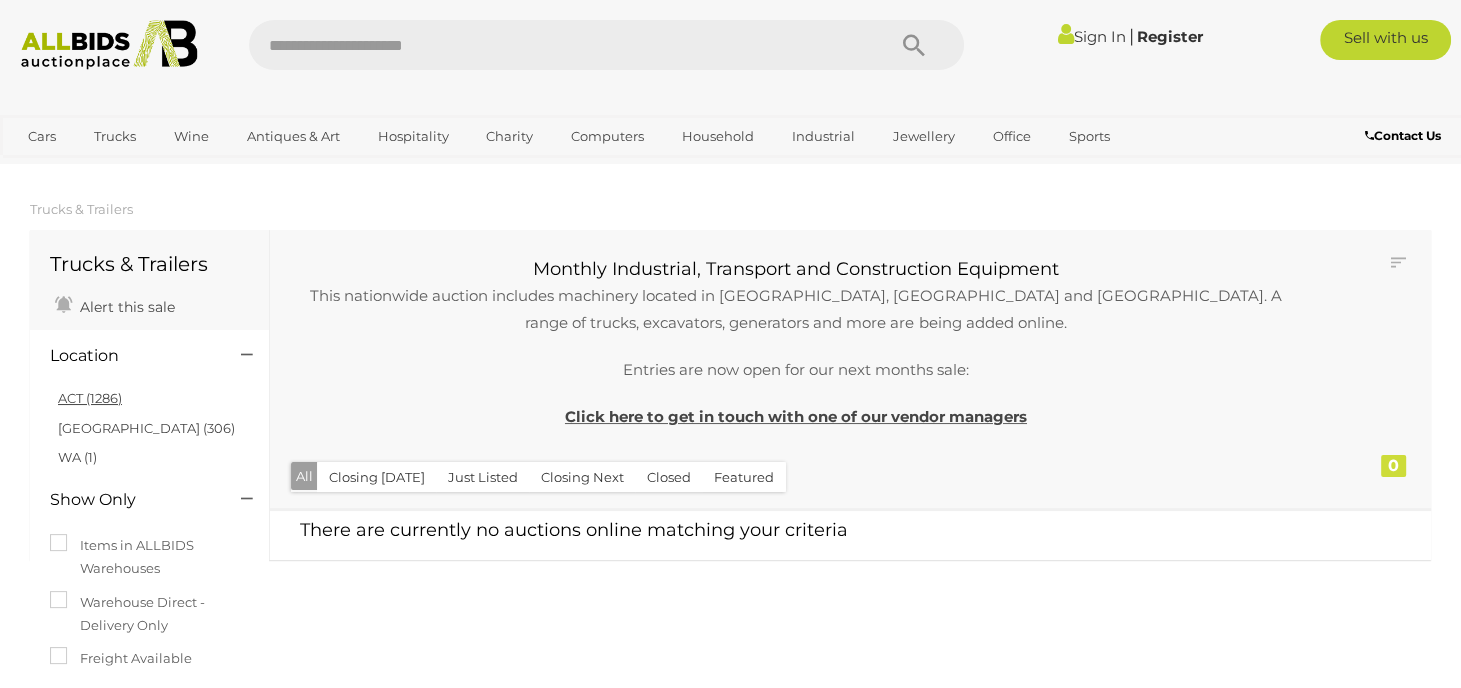 click on "ACT (1286)" at bounding box center (90, 398) 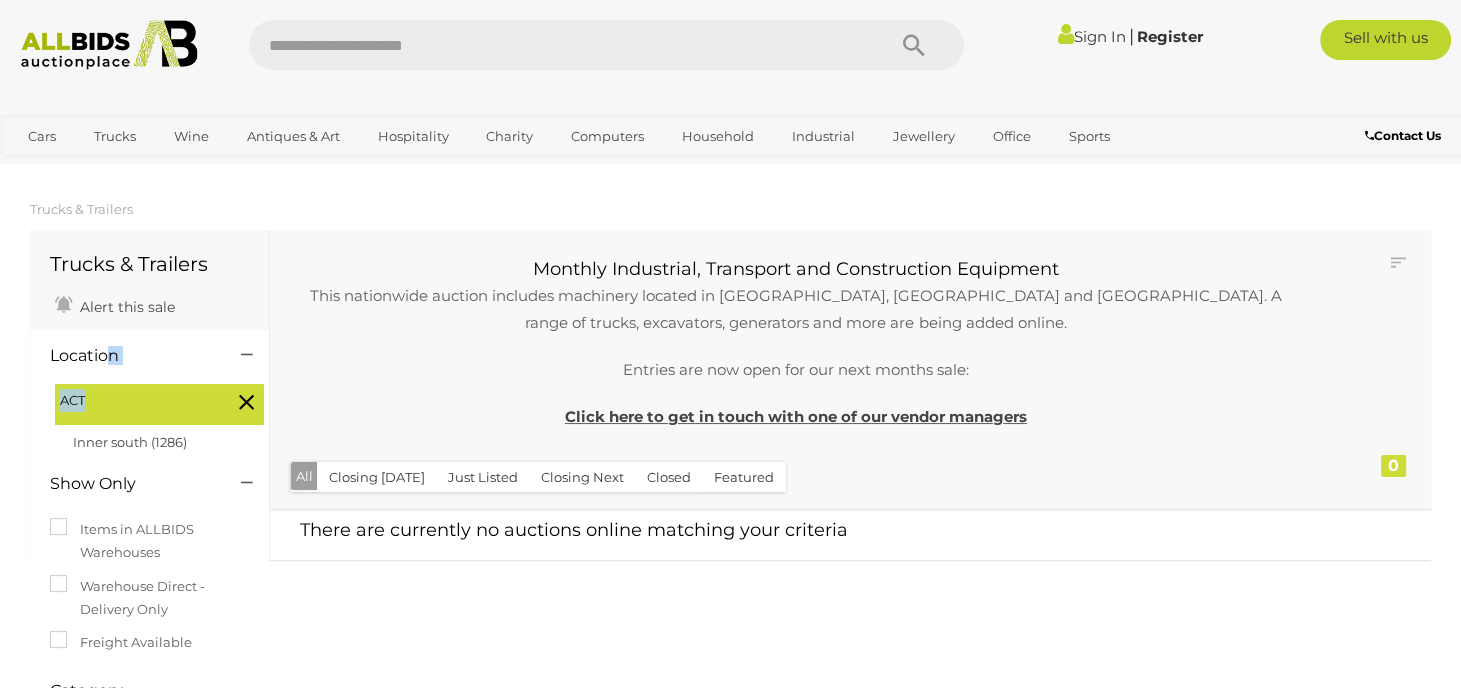 drag, startPoint x: 111, startPoint y: 395, endPoint x: 118, endPoint y: 323, distance: 72.33948 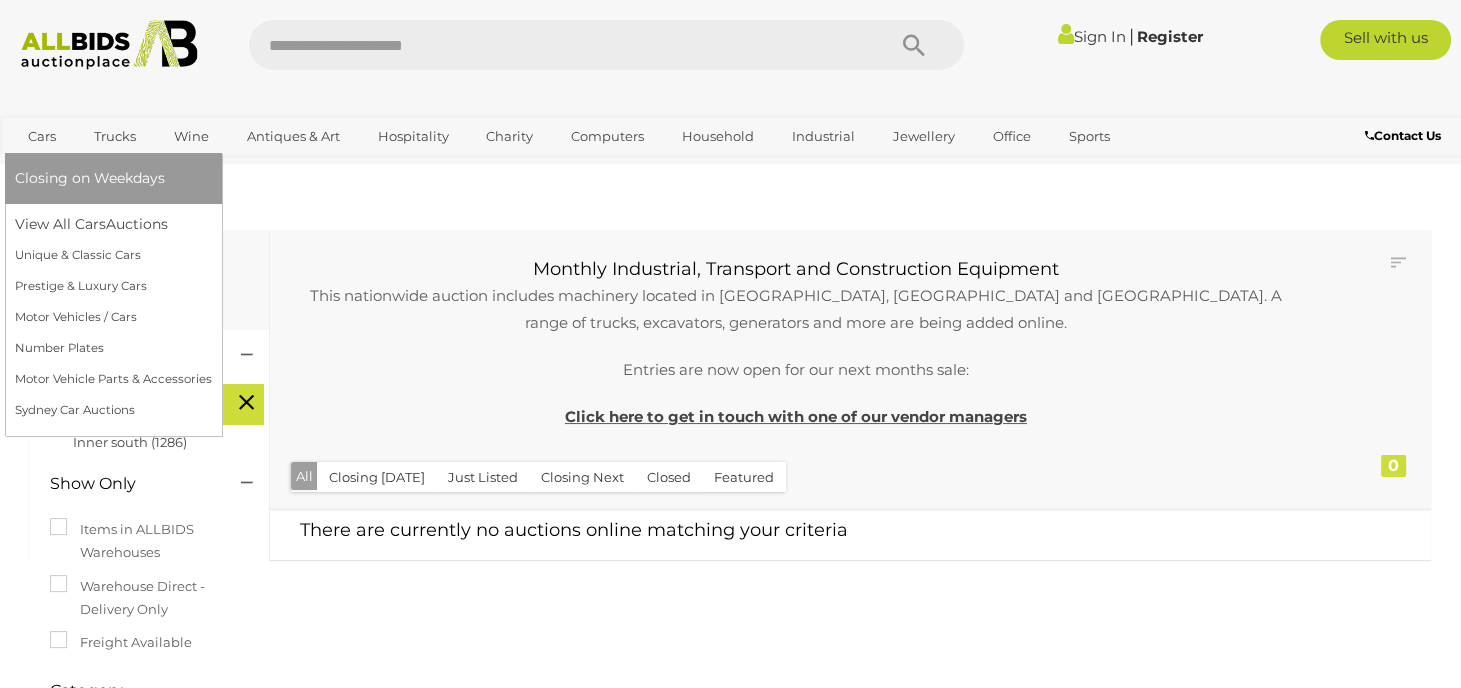 click on "Cars" at bounding box center [42, 136] 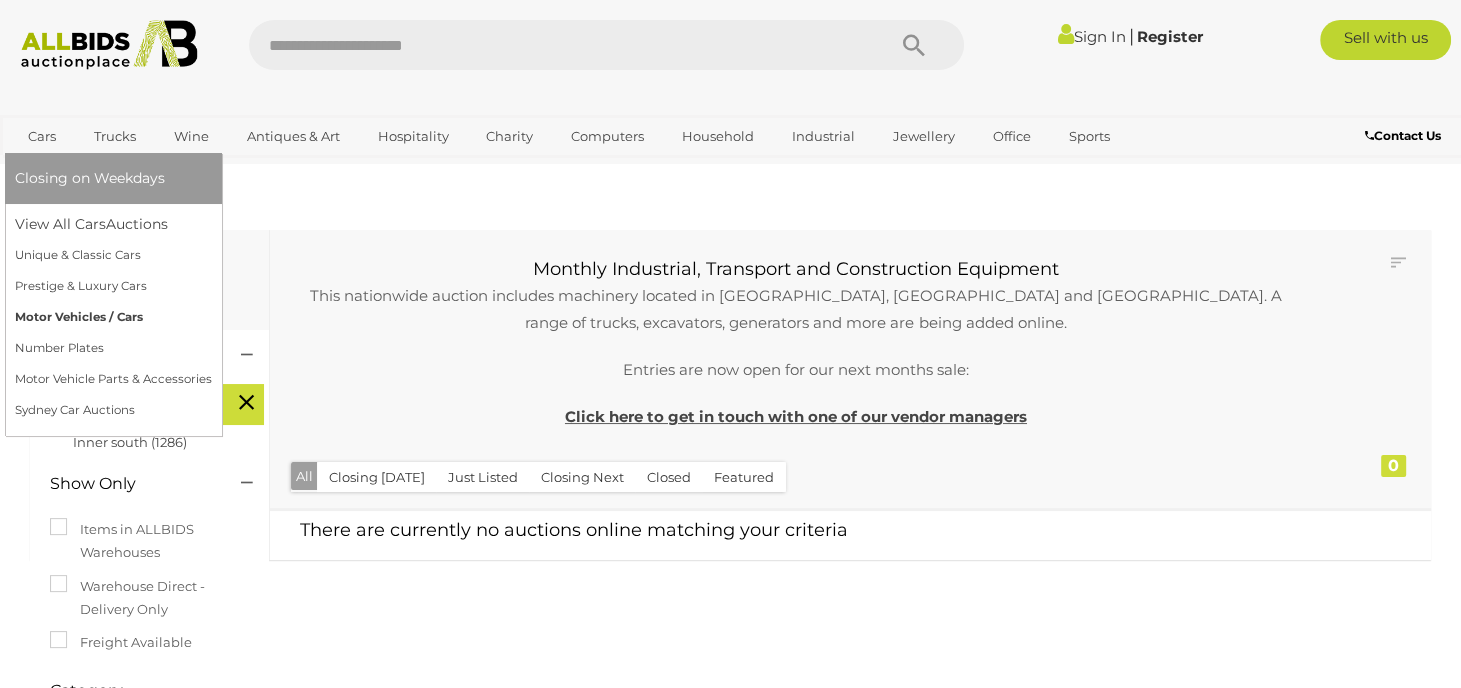 click on "Motor Vehicles / Cars" at bounding box center [113, 317] 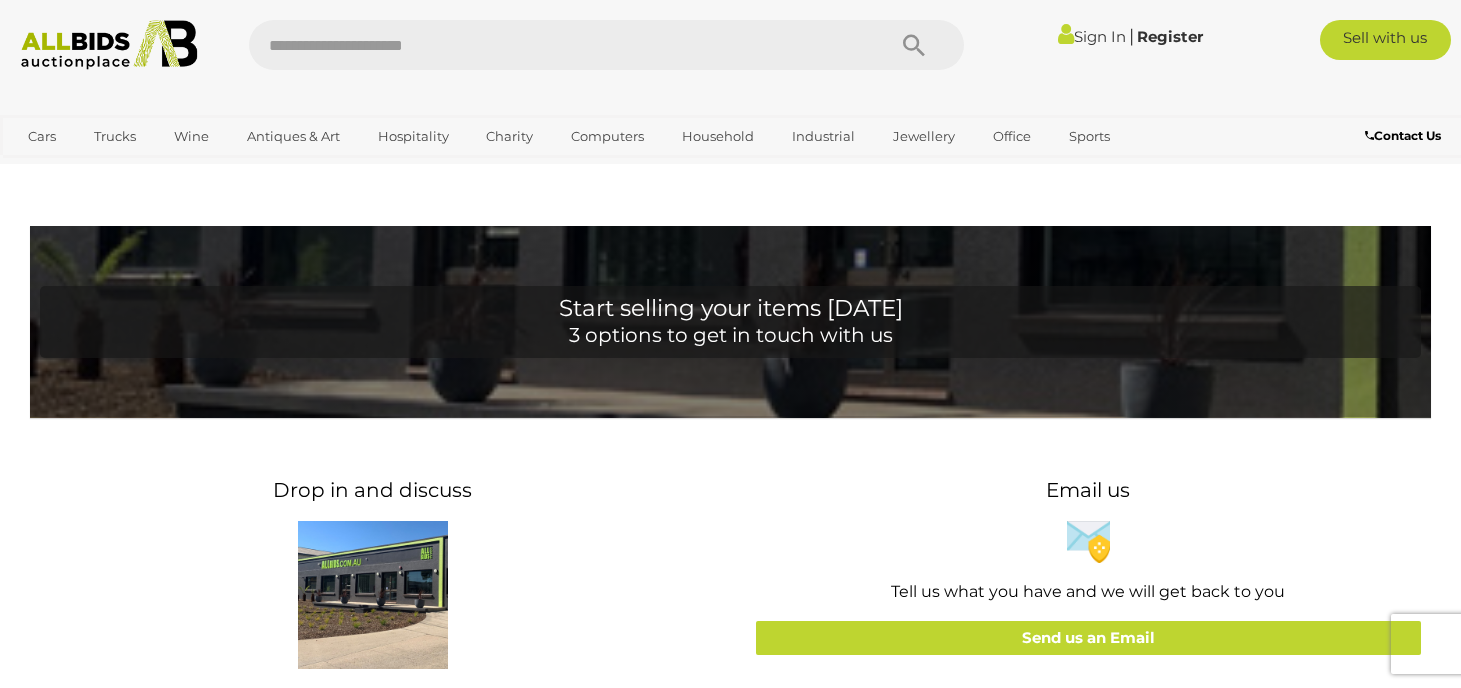 scroll, scrollTop: 0, scrollLeft: 0, axis: both 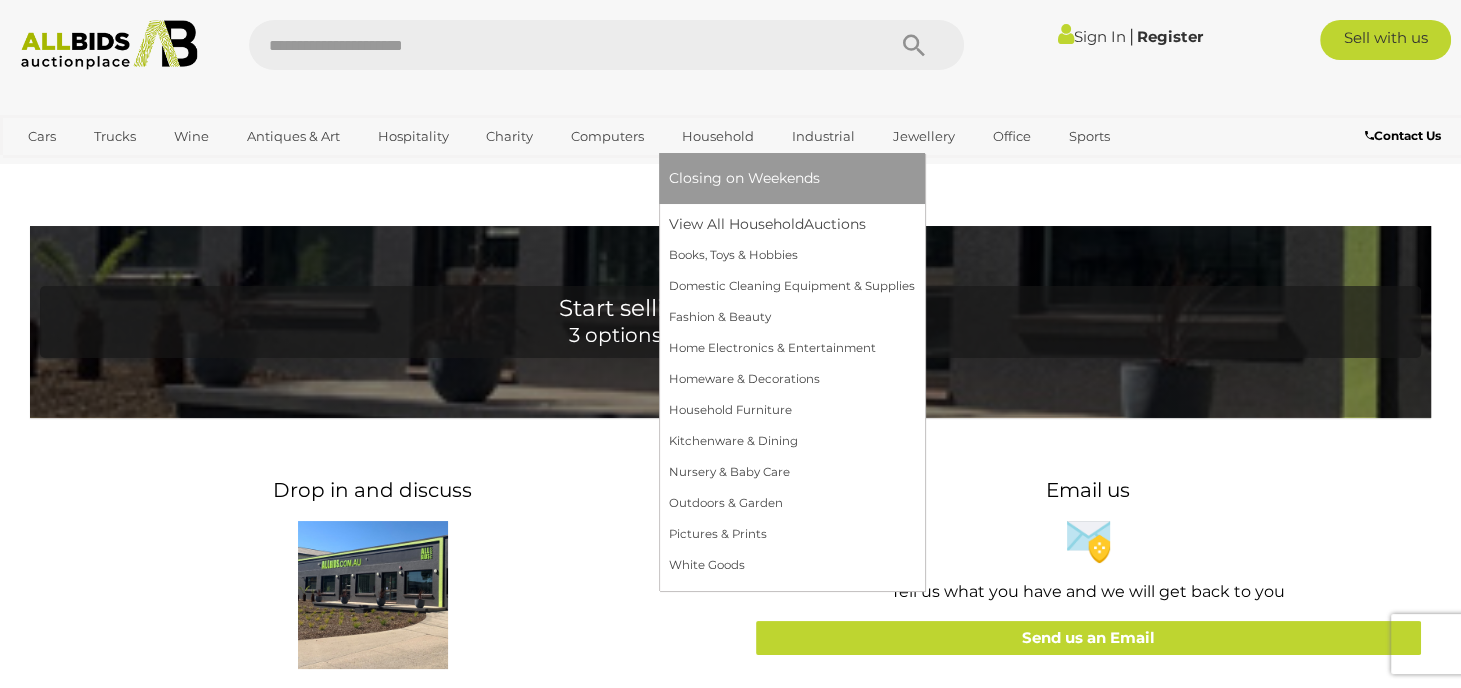 click on "Household" at bounding box center (718, 136) 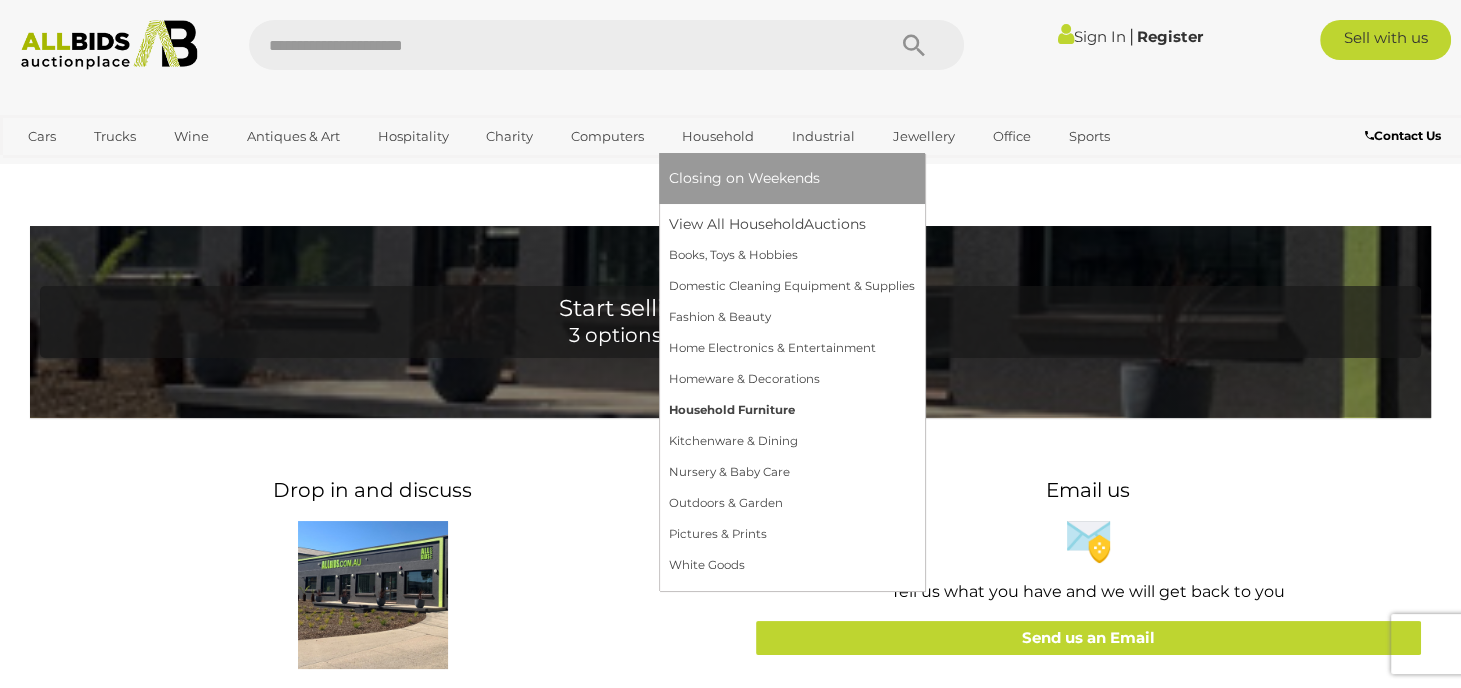 click on "Household Furniture" at bounding box center [792, 410] 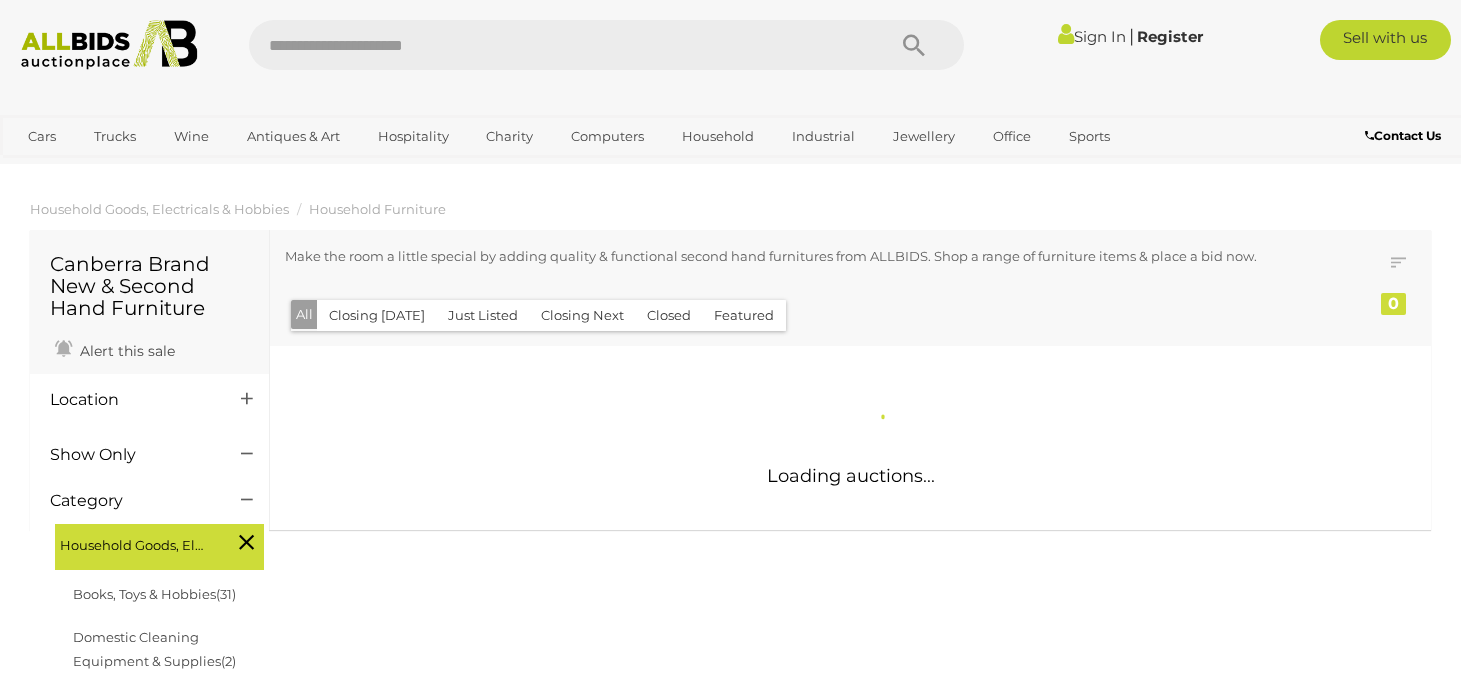 scroll, scrollTop: 0, scrollLeft: 0, axis: both 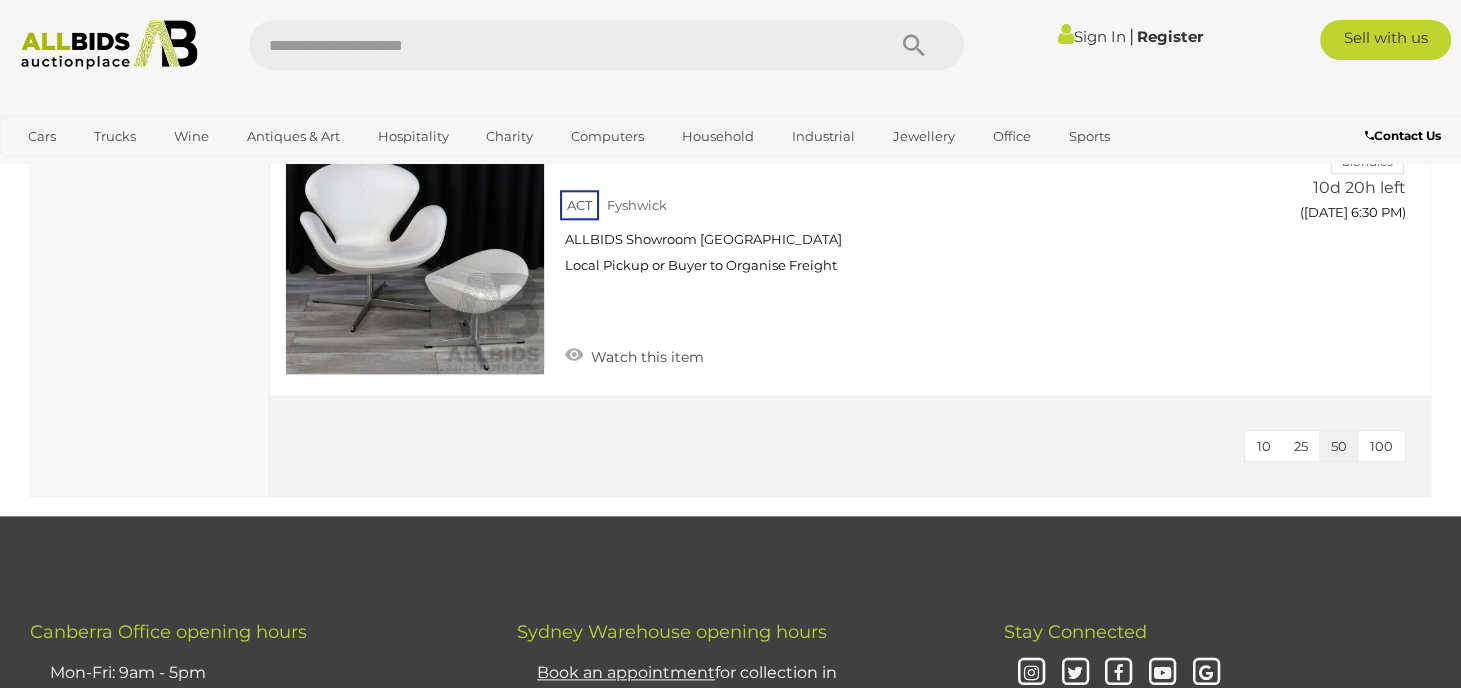 click on "10" at bounding box center (1264, 446) 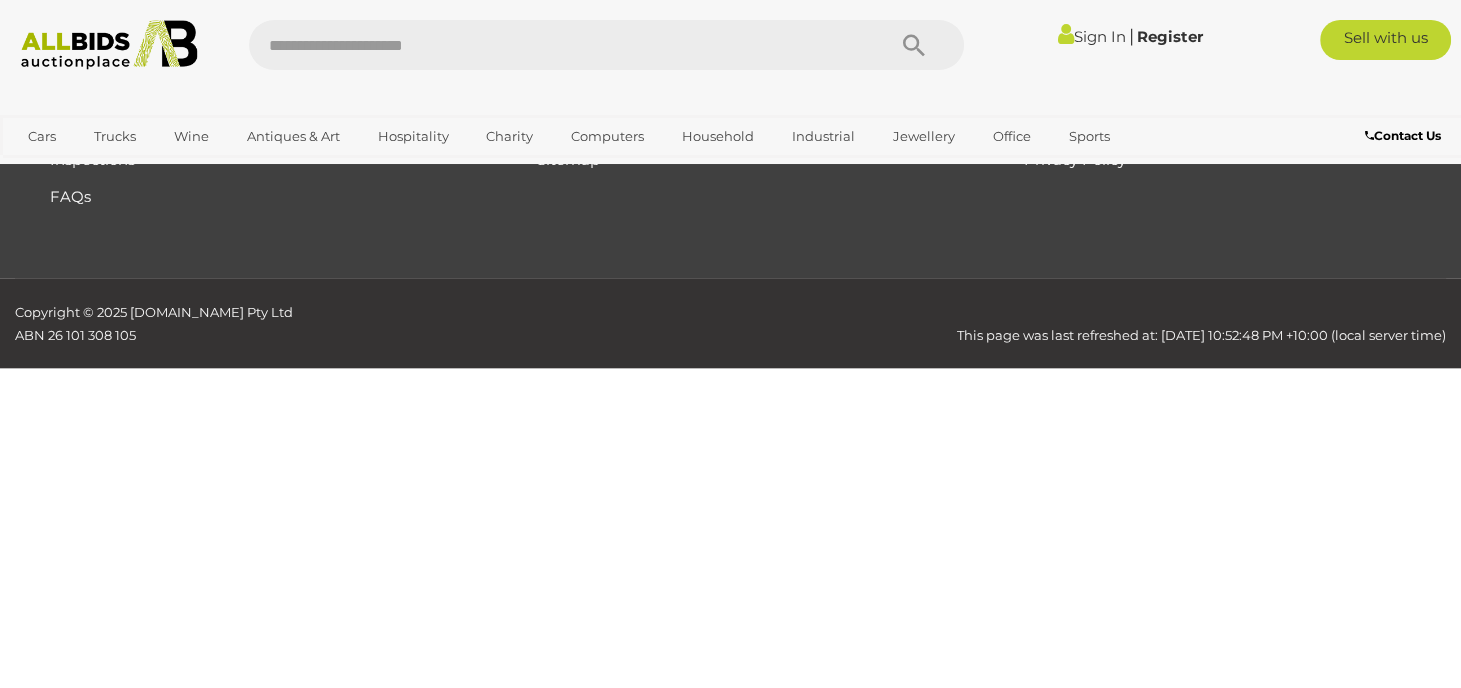 scroll, scrollTop: 179, scrollLeft: 0, axis: vertical 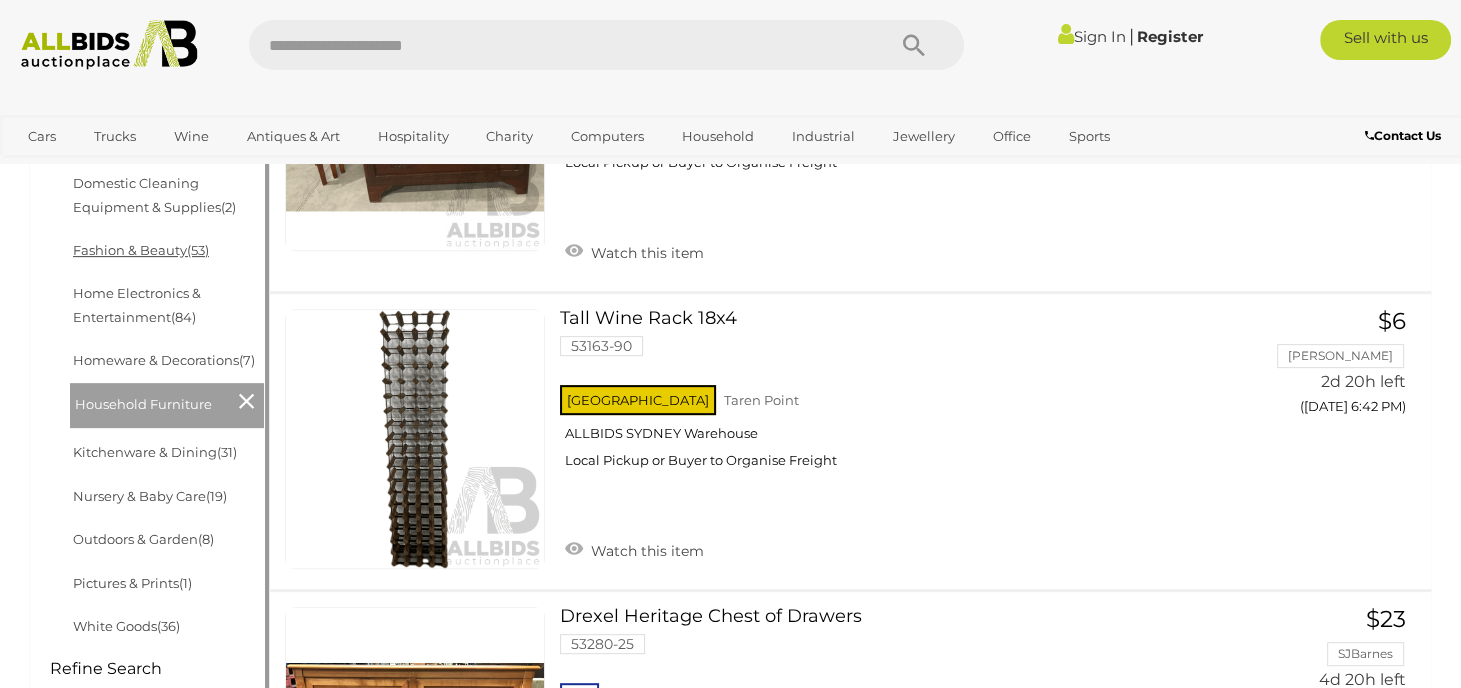 click on "Fashion & Beauty
(53)" at bounding box center [141, 250] 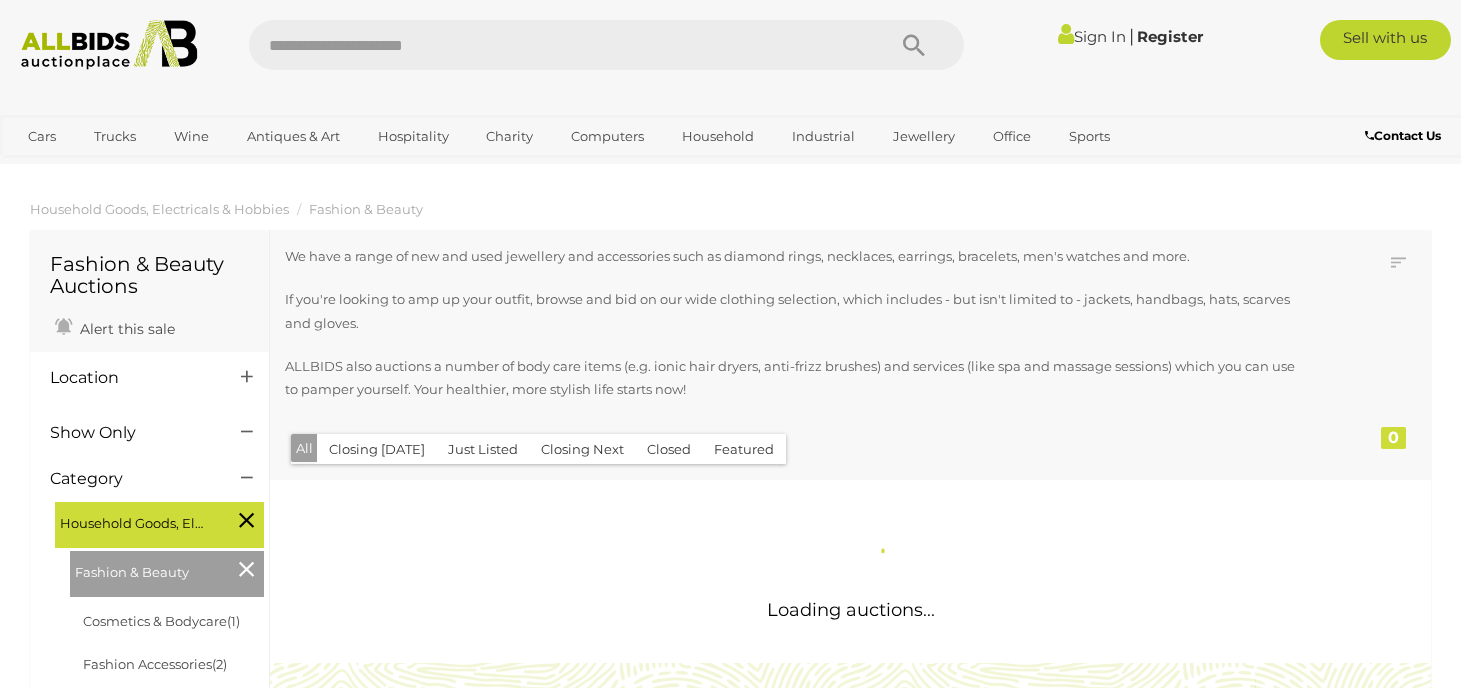 scroll, scrollTop: 0, scrollLeft: 0, axis: both 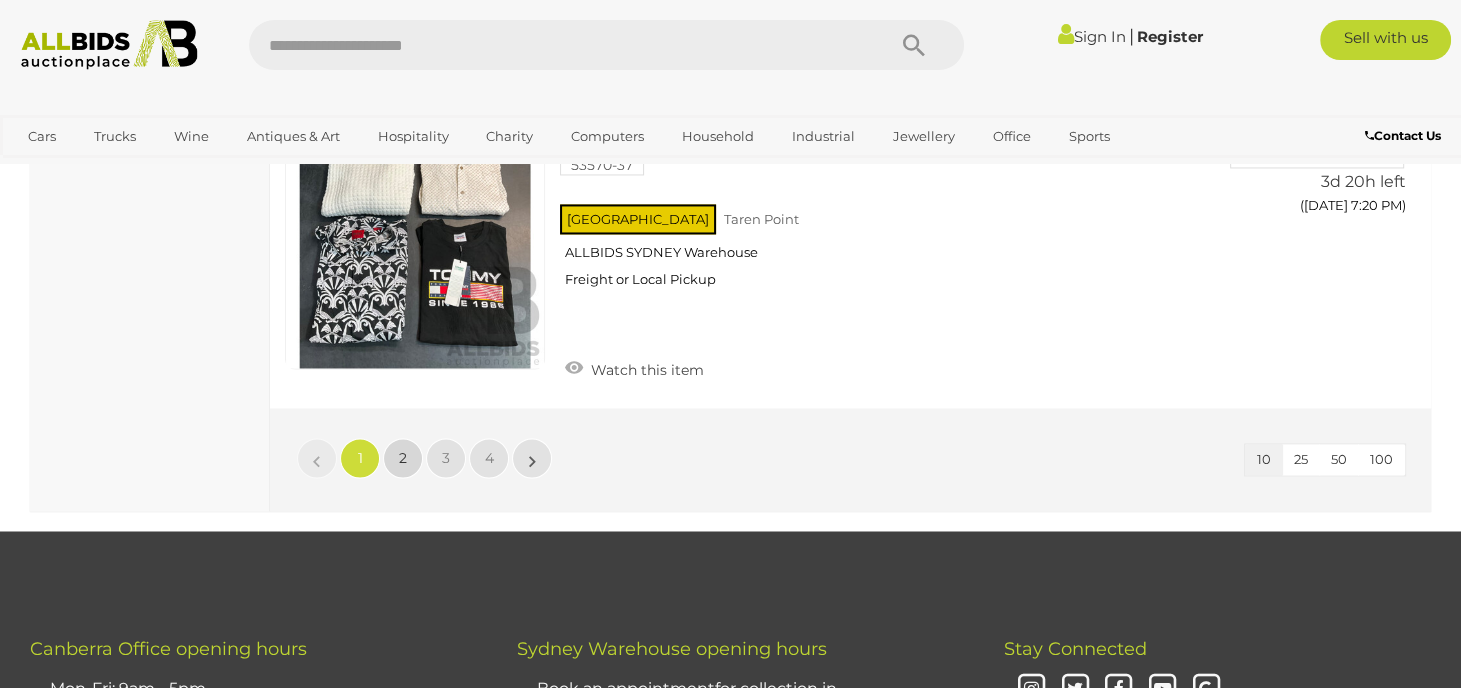 click on "2" at bounding box center [403, 458] 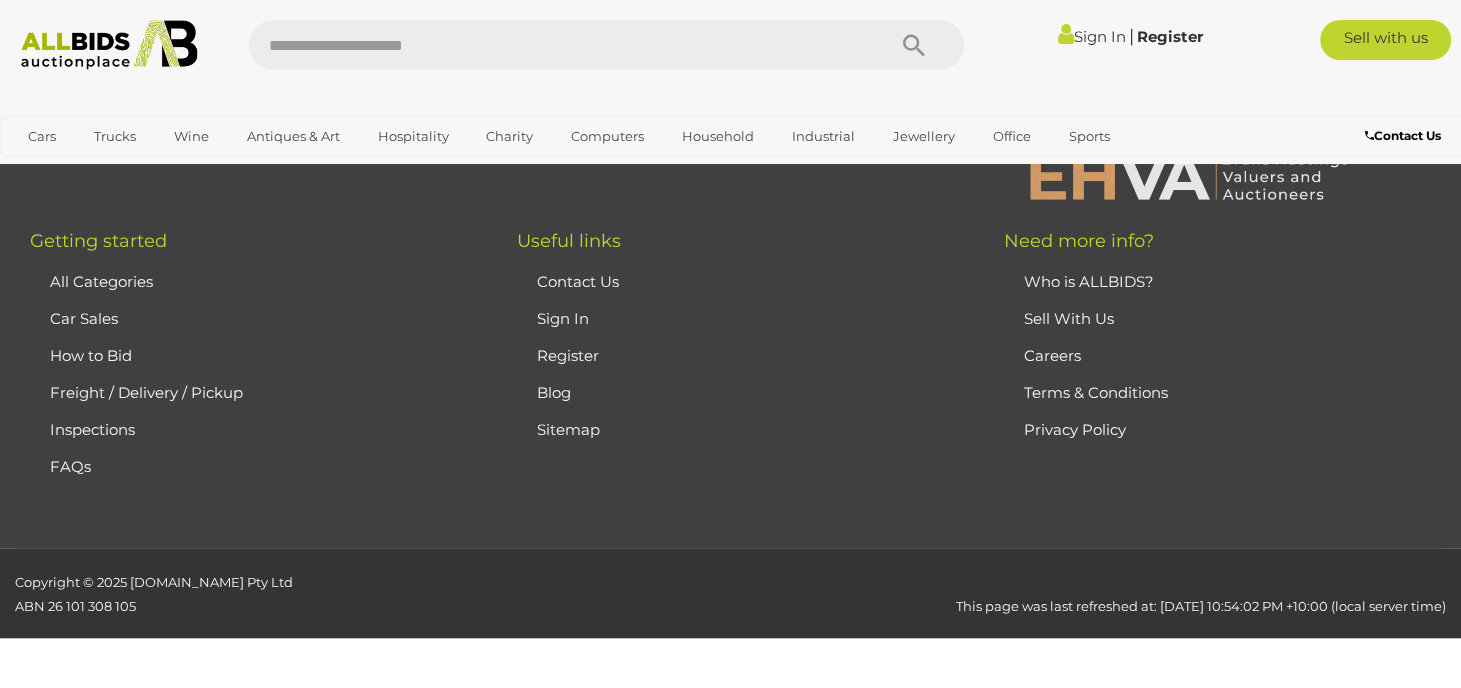 scroll, scrollTop: 312, scrollLeft: 0, axis: vertical 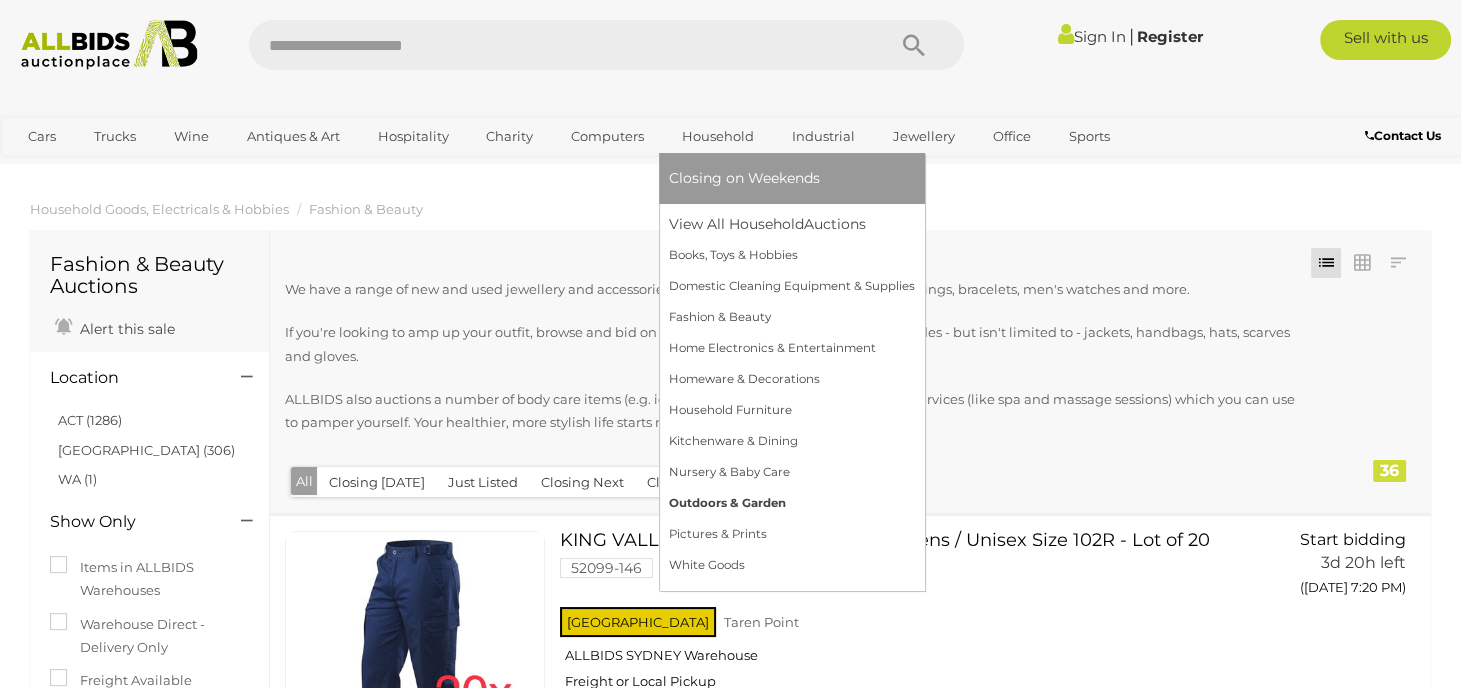 click on "Outdoors & Garden" at bounding box center (792, 503) 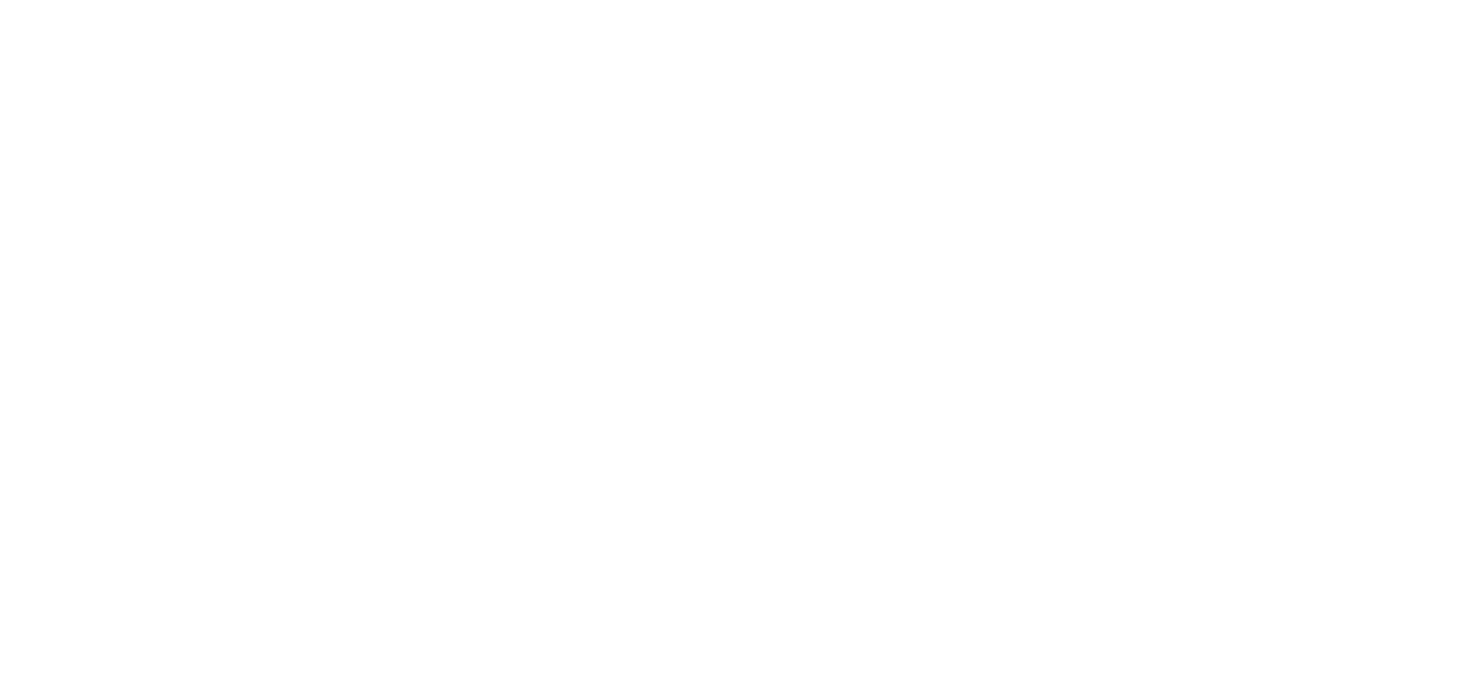 scroll, scrollTop: 0, scrollLeft: 0, axis: both 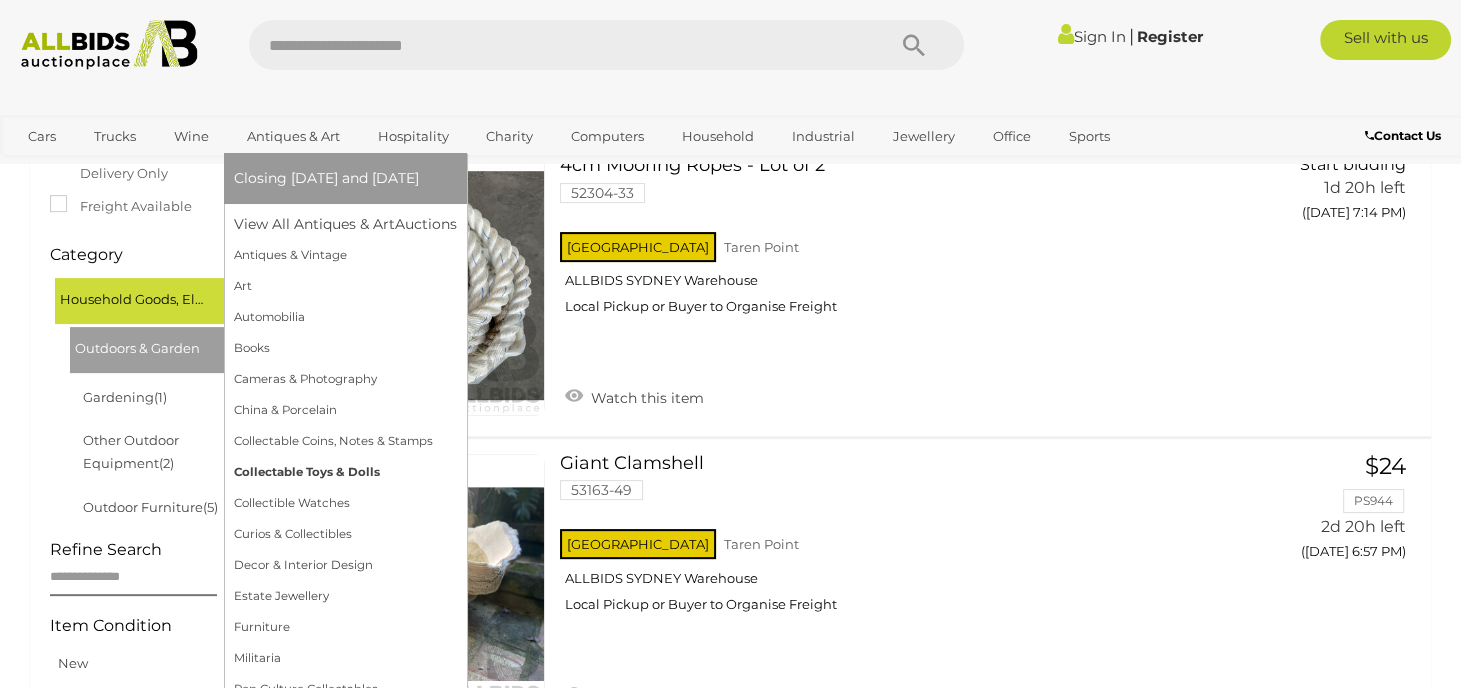 click on "Collectable Toys & Dolls" at bounding box center (345, 472) 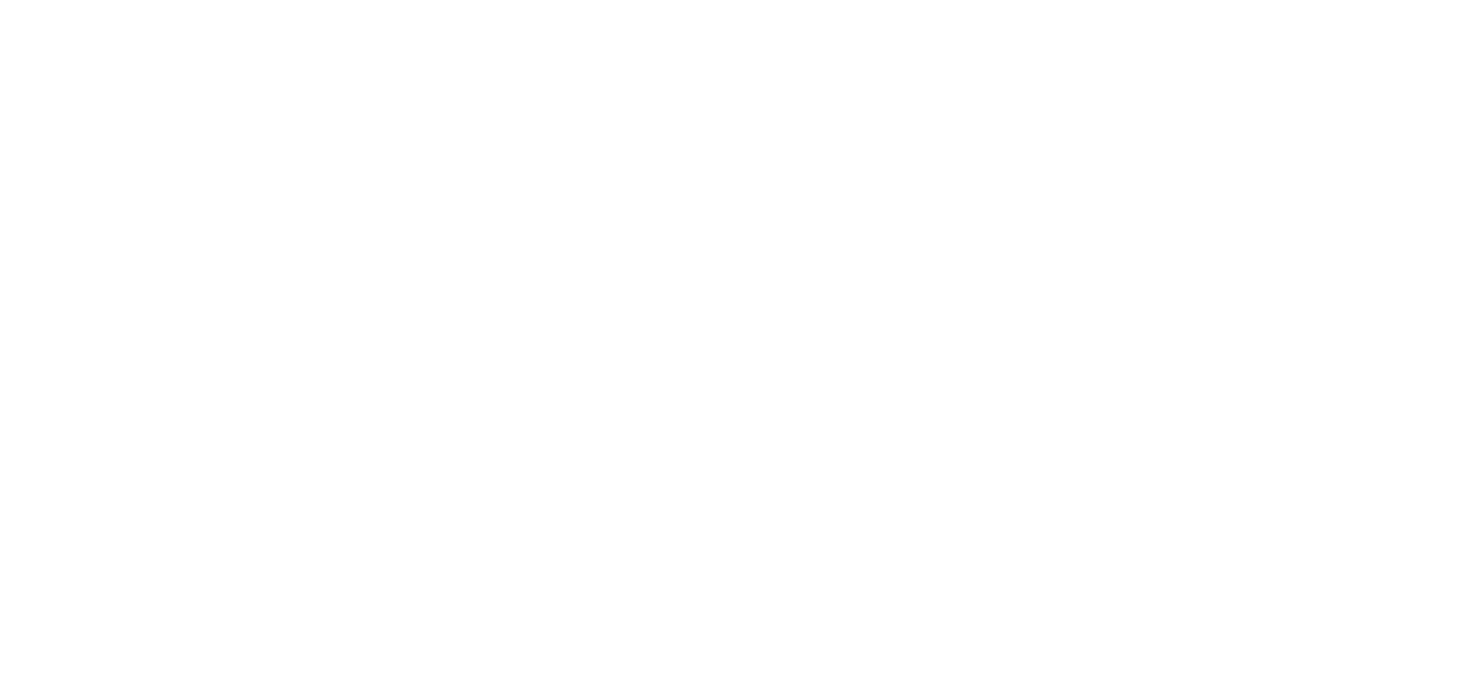 scroll, scrollTop: 0, scrollLeft: 0, axis: both 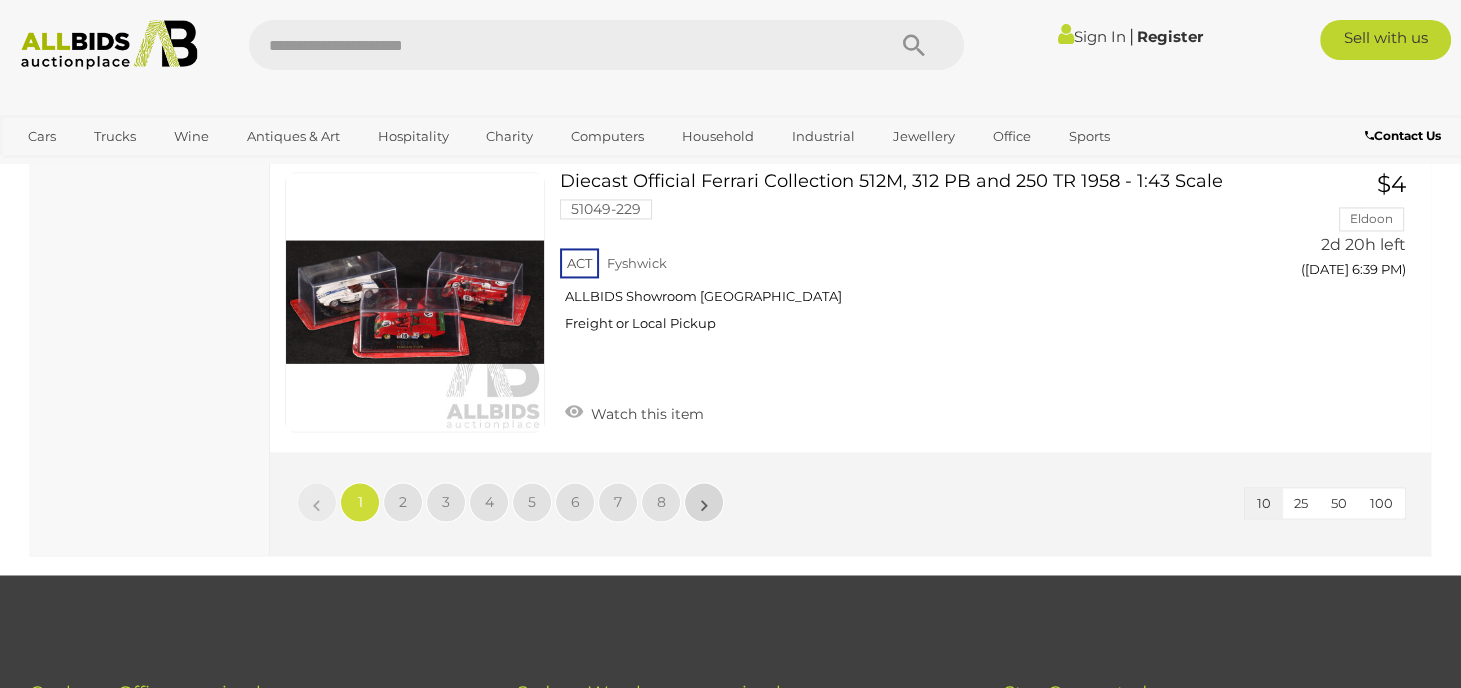 click on "»" at bounding box center (704, 502) 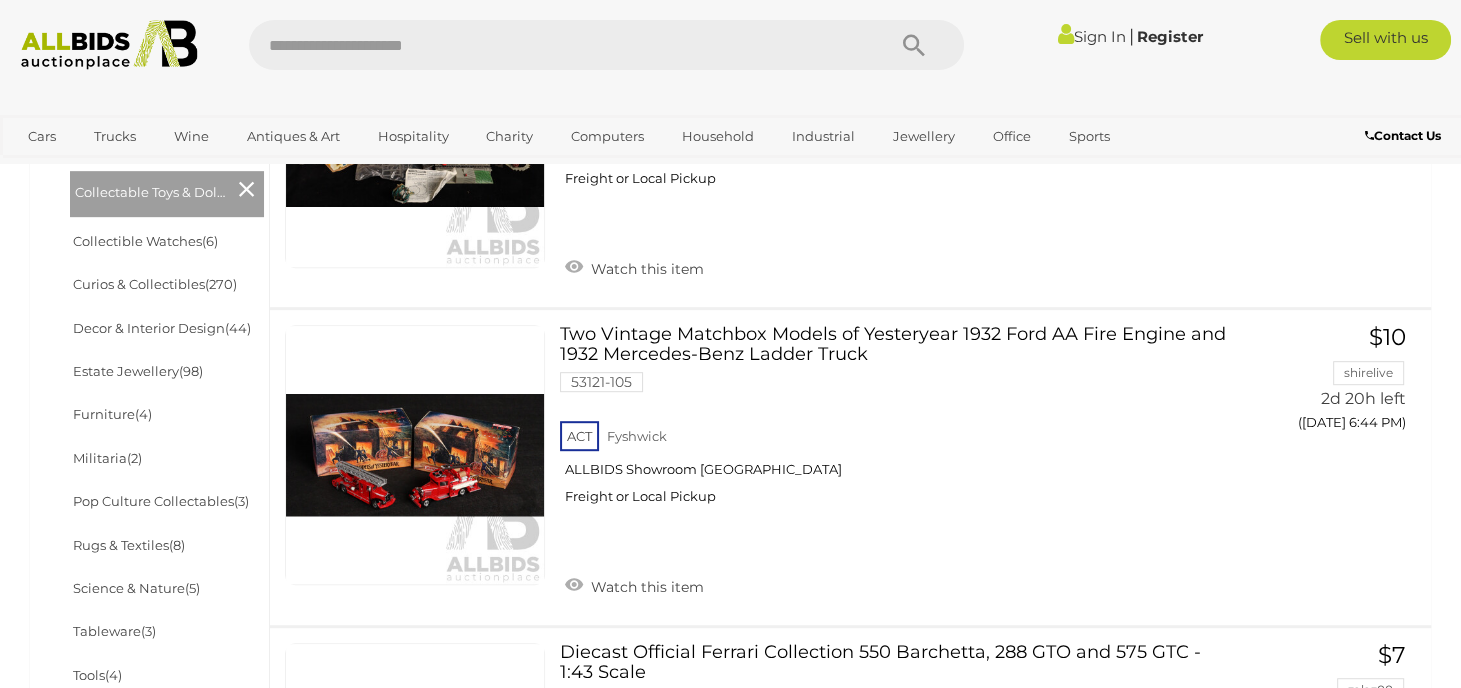 scroll, scrollTop: 984, scrollLeft: 0, axis: vertical 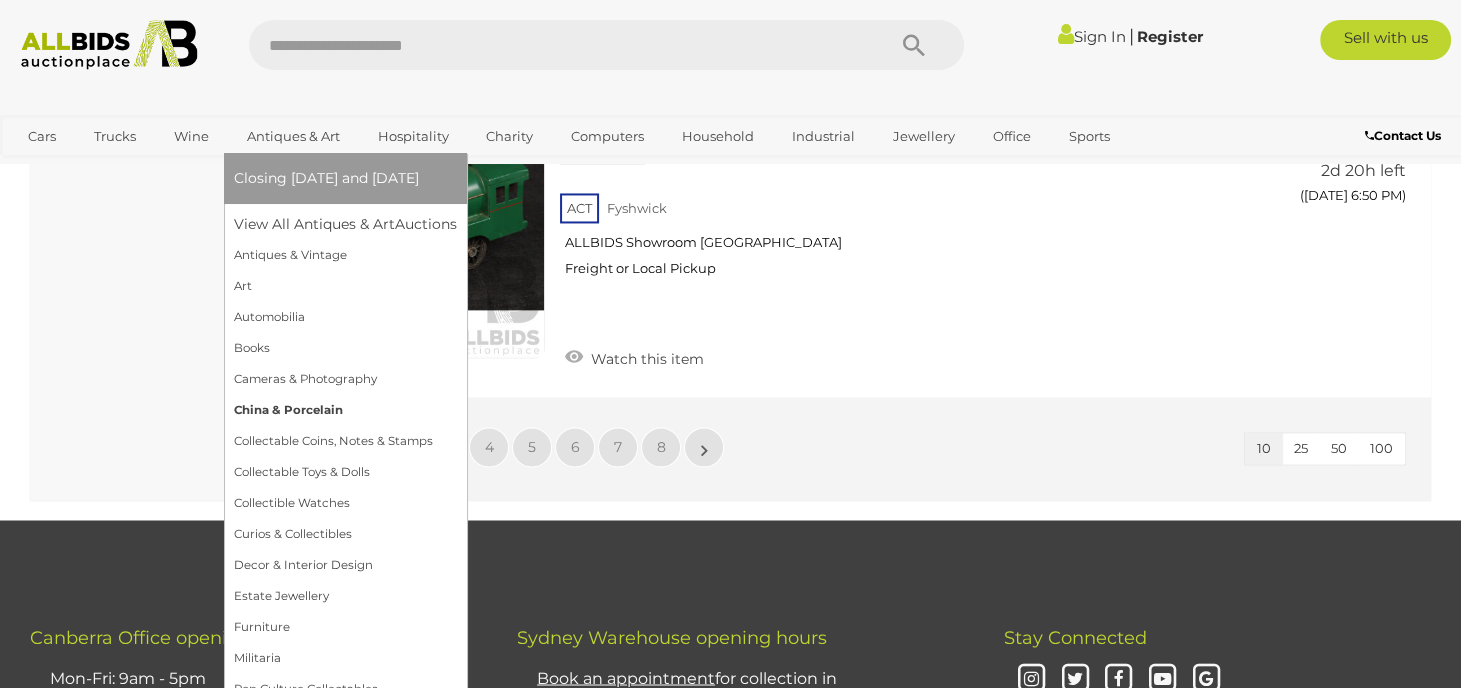 click on "China & Porcelain" at bounding box center [345, 410] 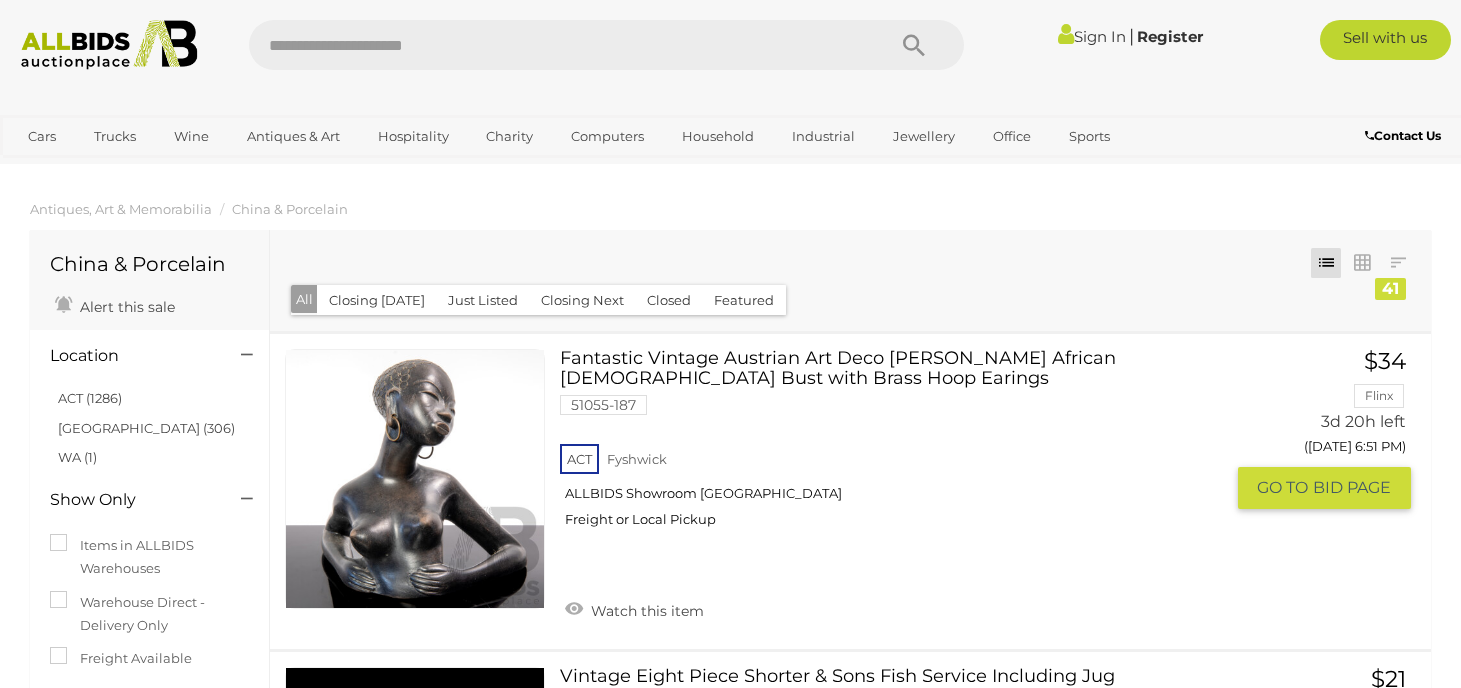 scroll, scrollTop: 0, scrollLeft: 0, axis: both 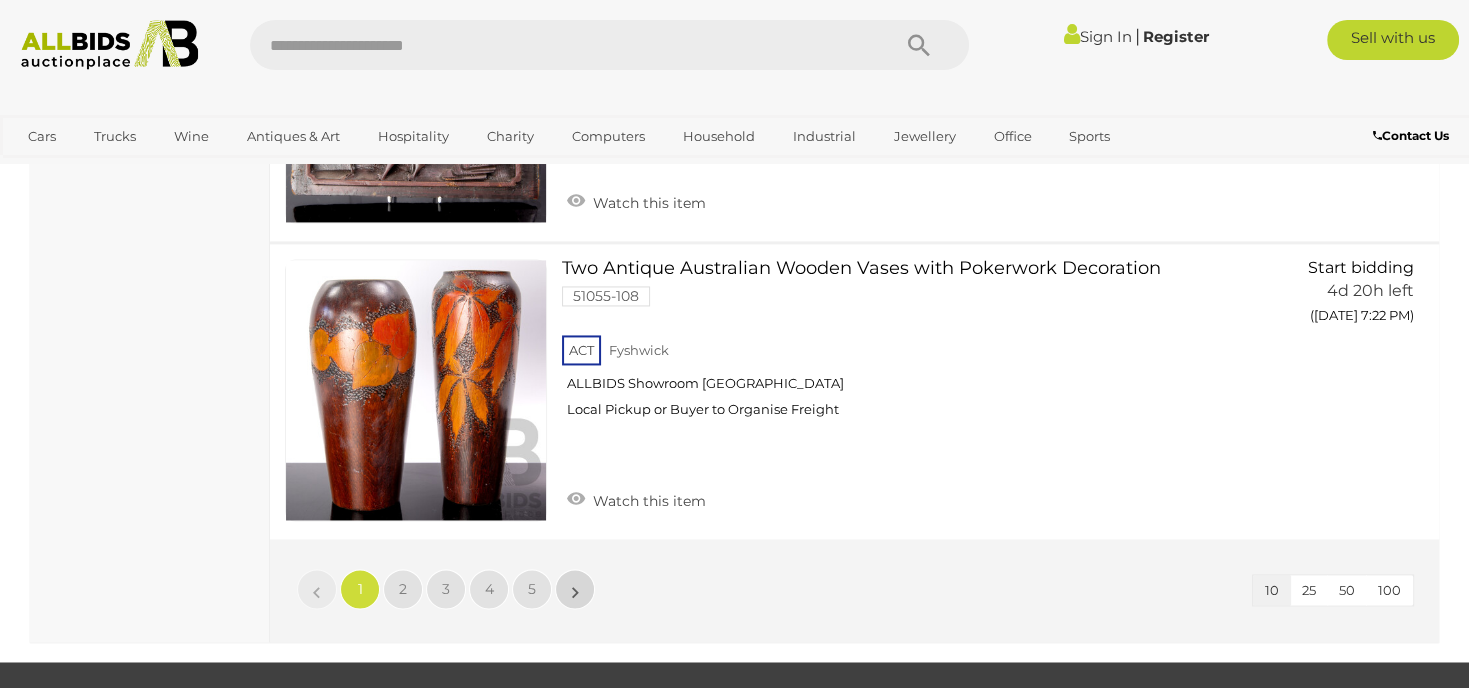 click on "»" at bounding box center (575, 589) 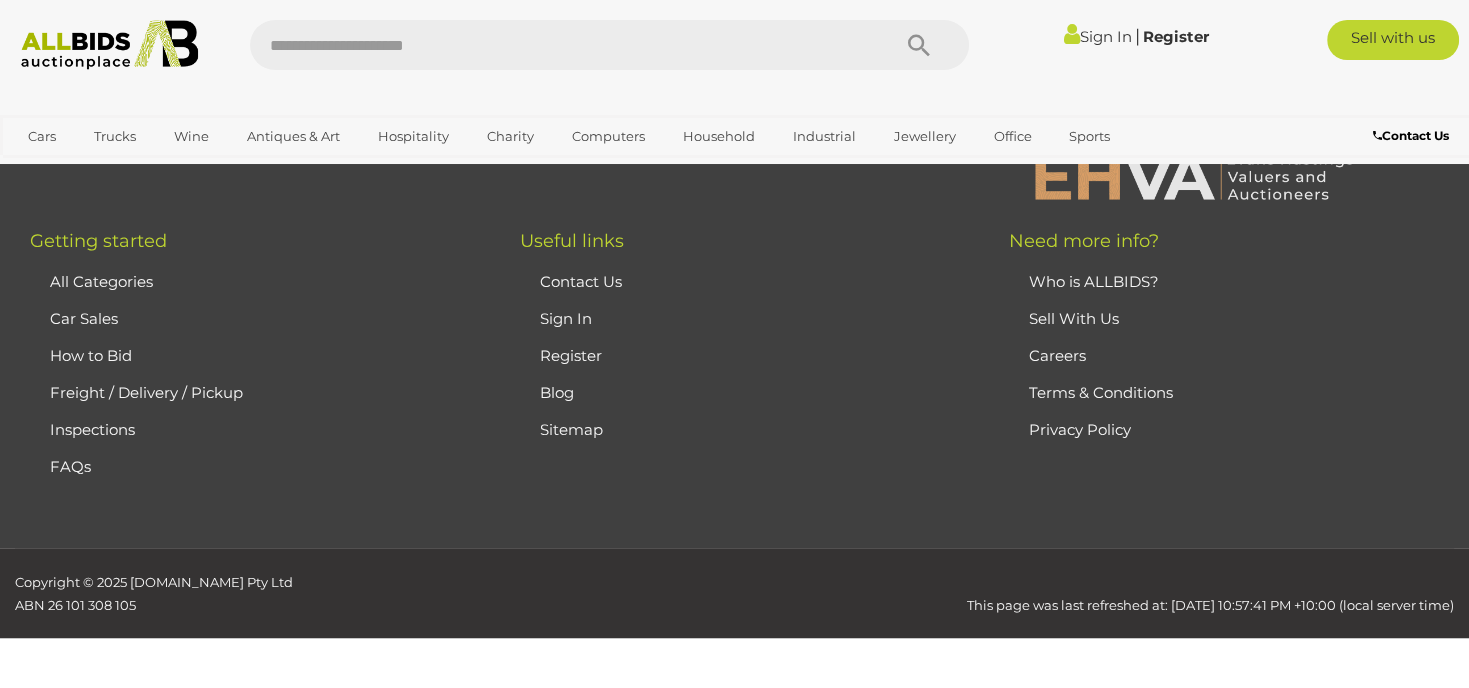 scroll, scrollTop: 131, scrollLeft: 0, axis: vertical 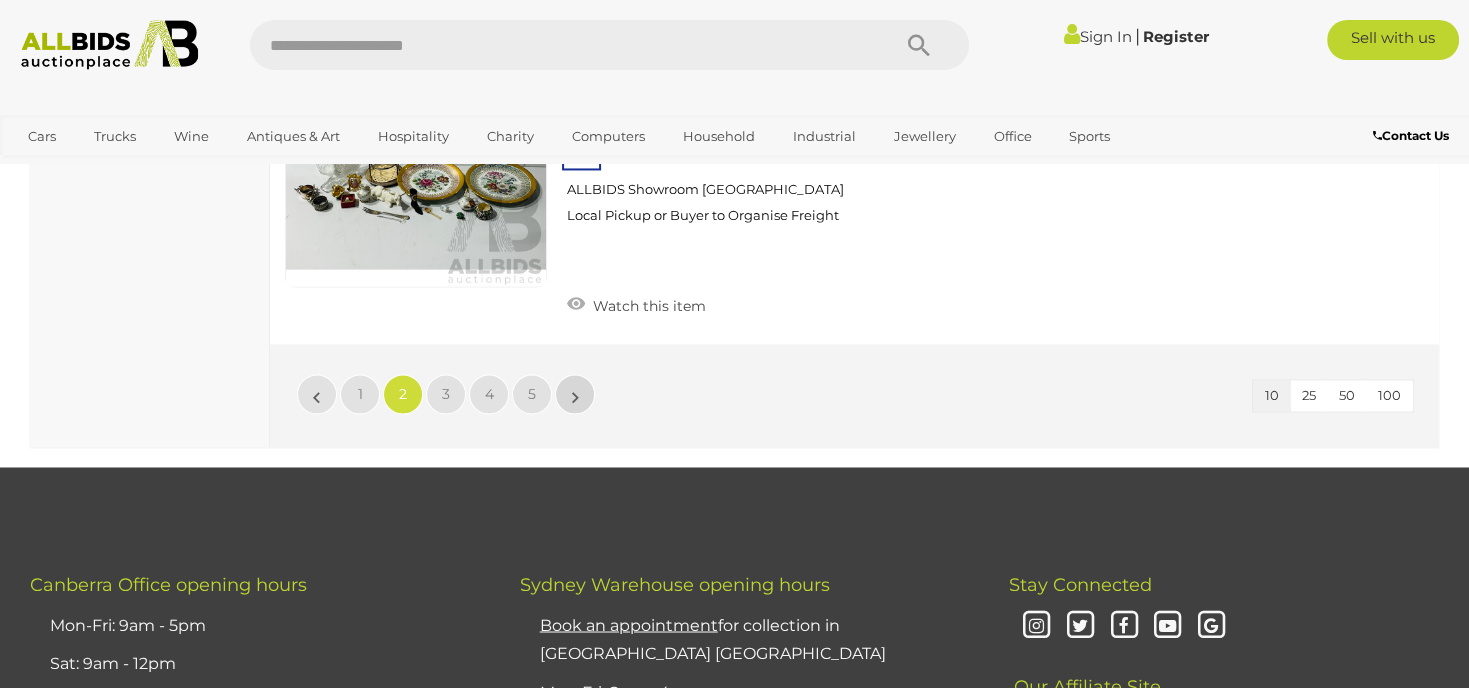 click on "»" at bounding box center (575, 394) 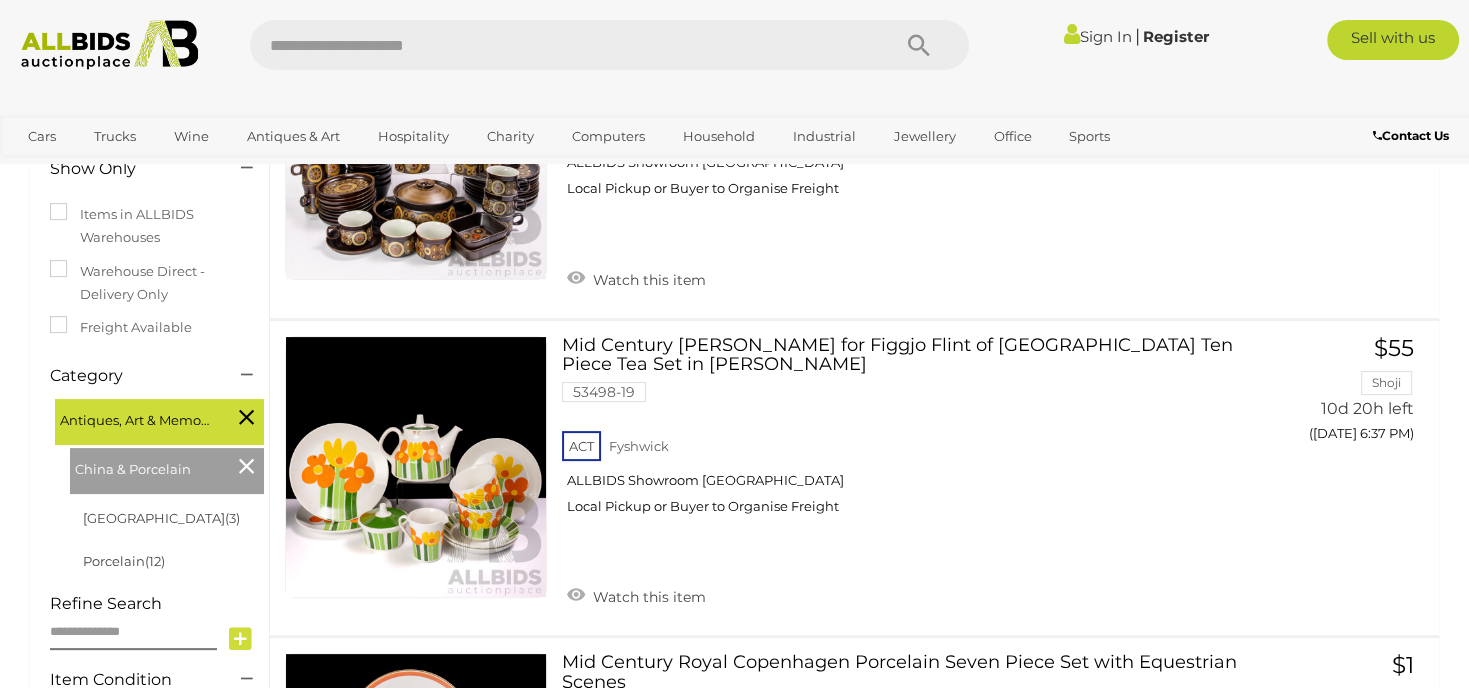 scroll, scrollTop: 397, scrollLeft: 0, axis: vertical 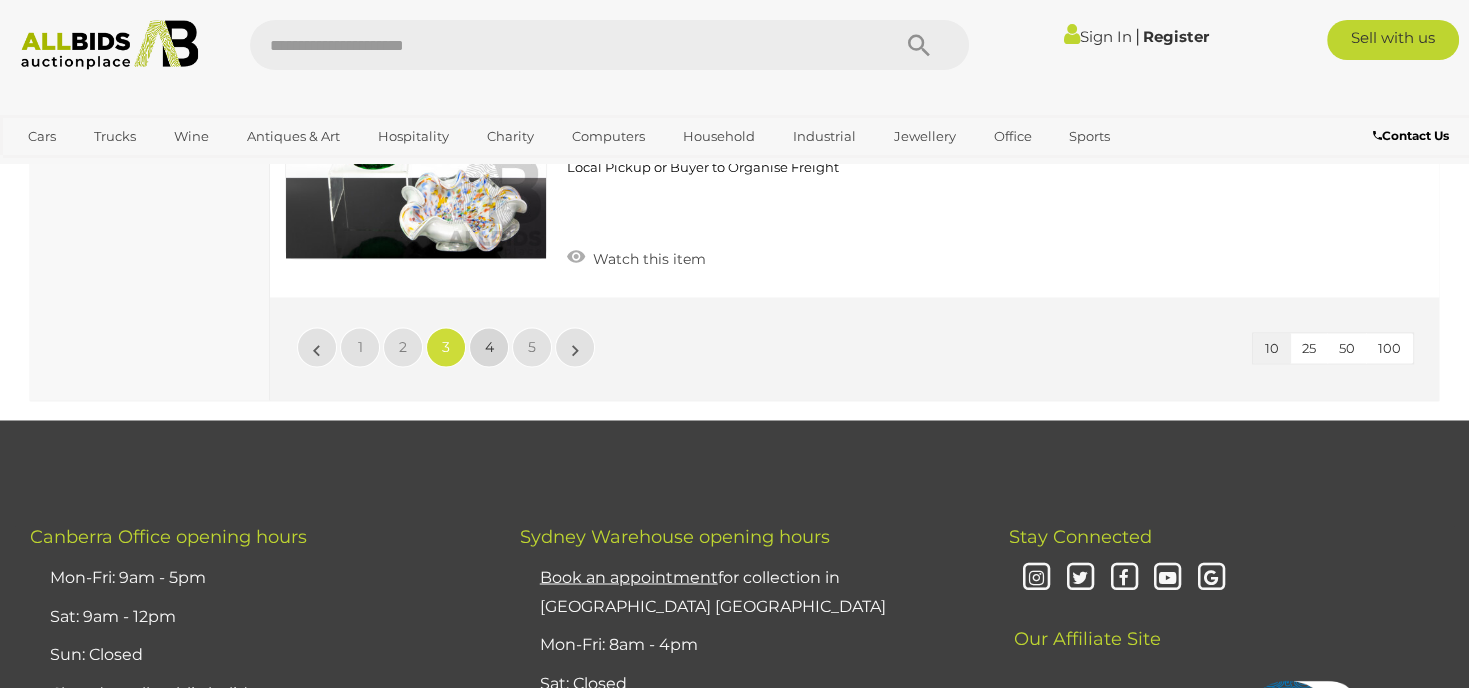 click on "4" at bounding box center [489, 347] 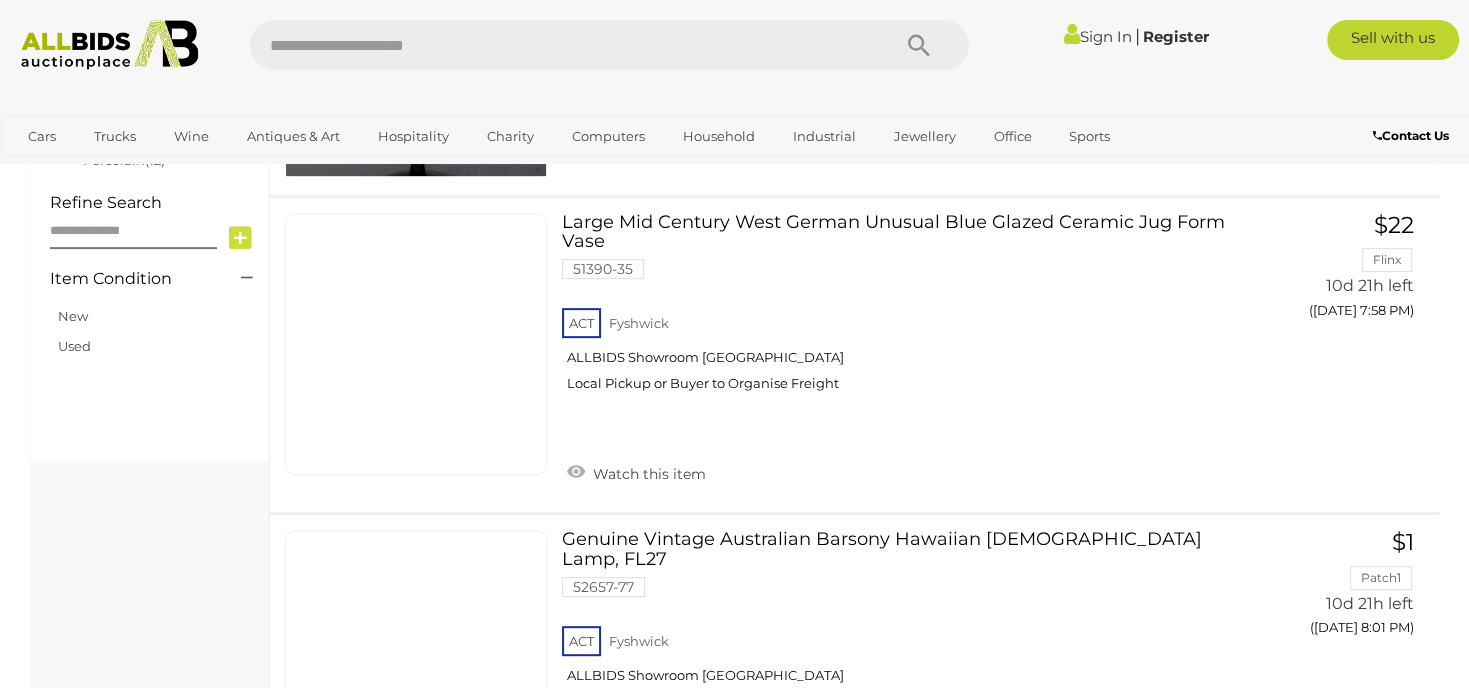 scroll, scrollTop: 2530, scrollLeft: 0, axis: vertical 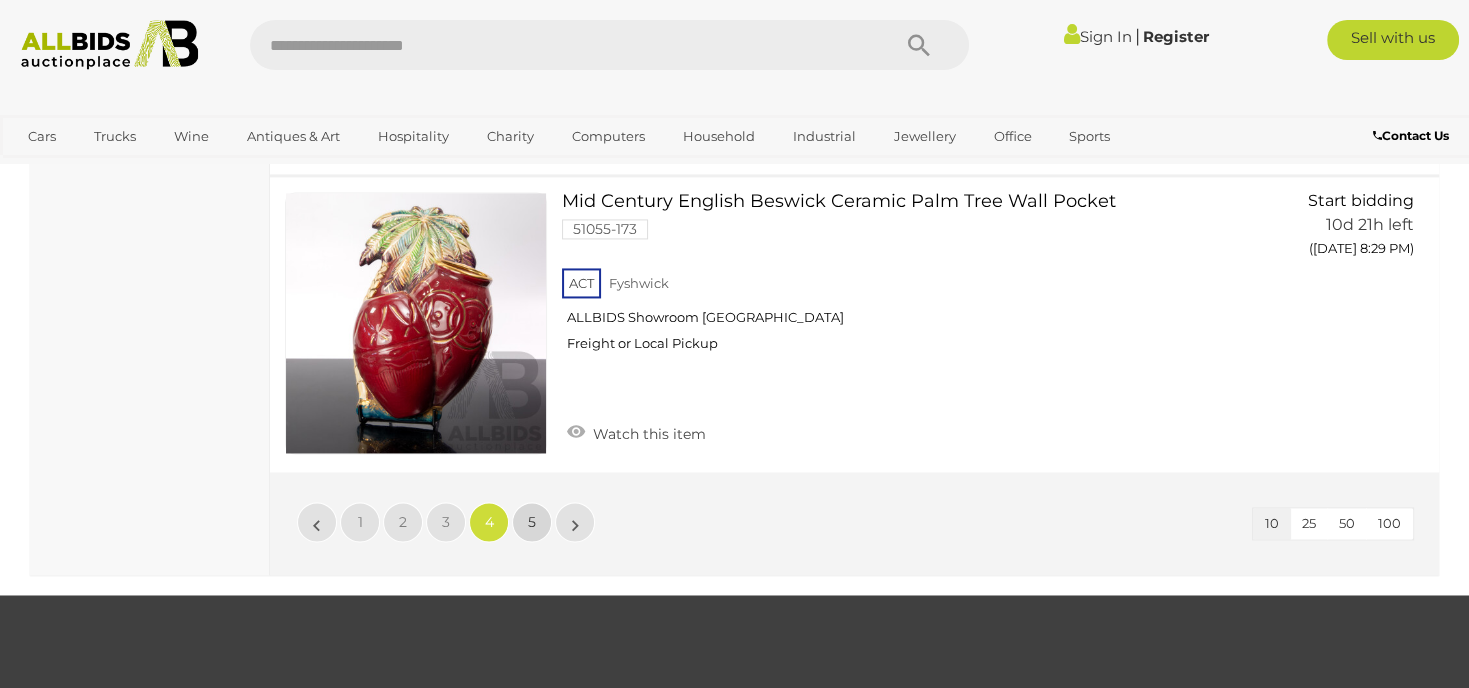 click on "5" at bounding box center [532, 522] 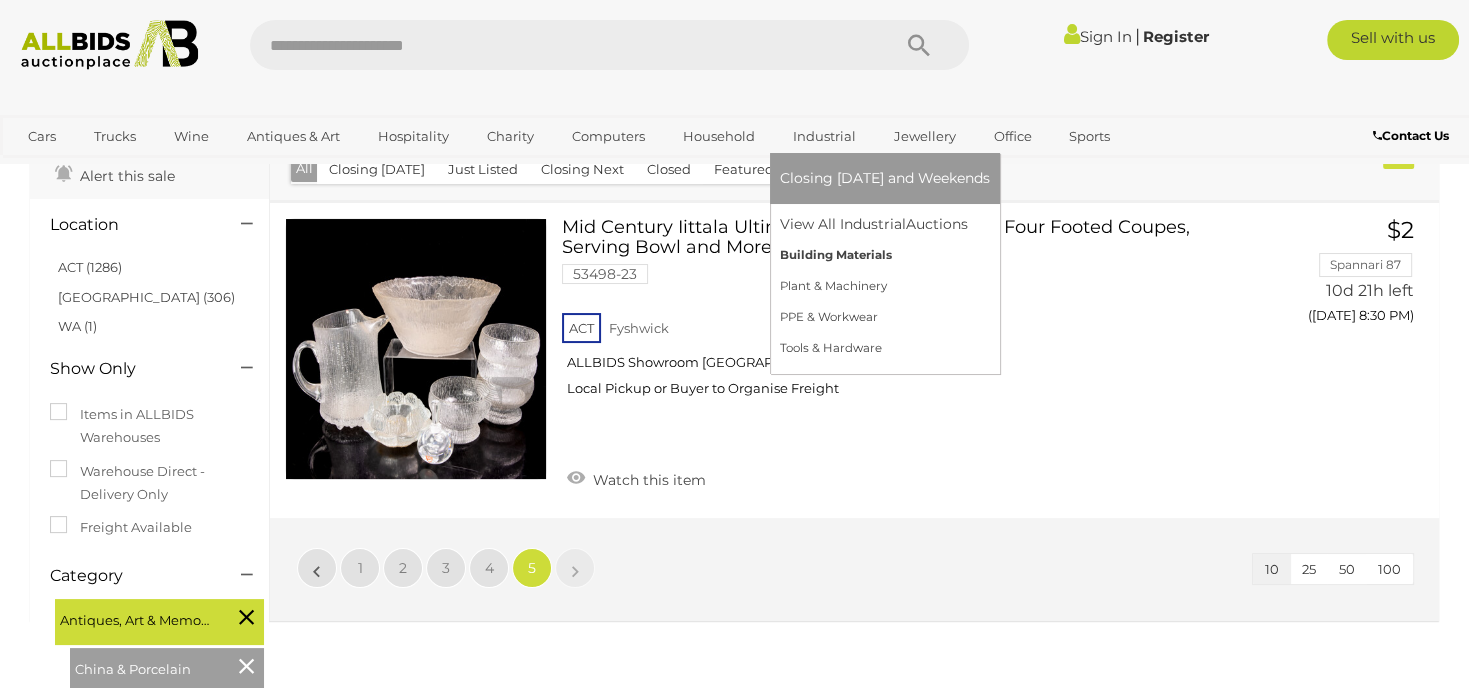 click on "Building Materials" at bounding box center (885, 255) 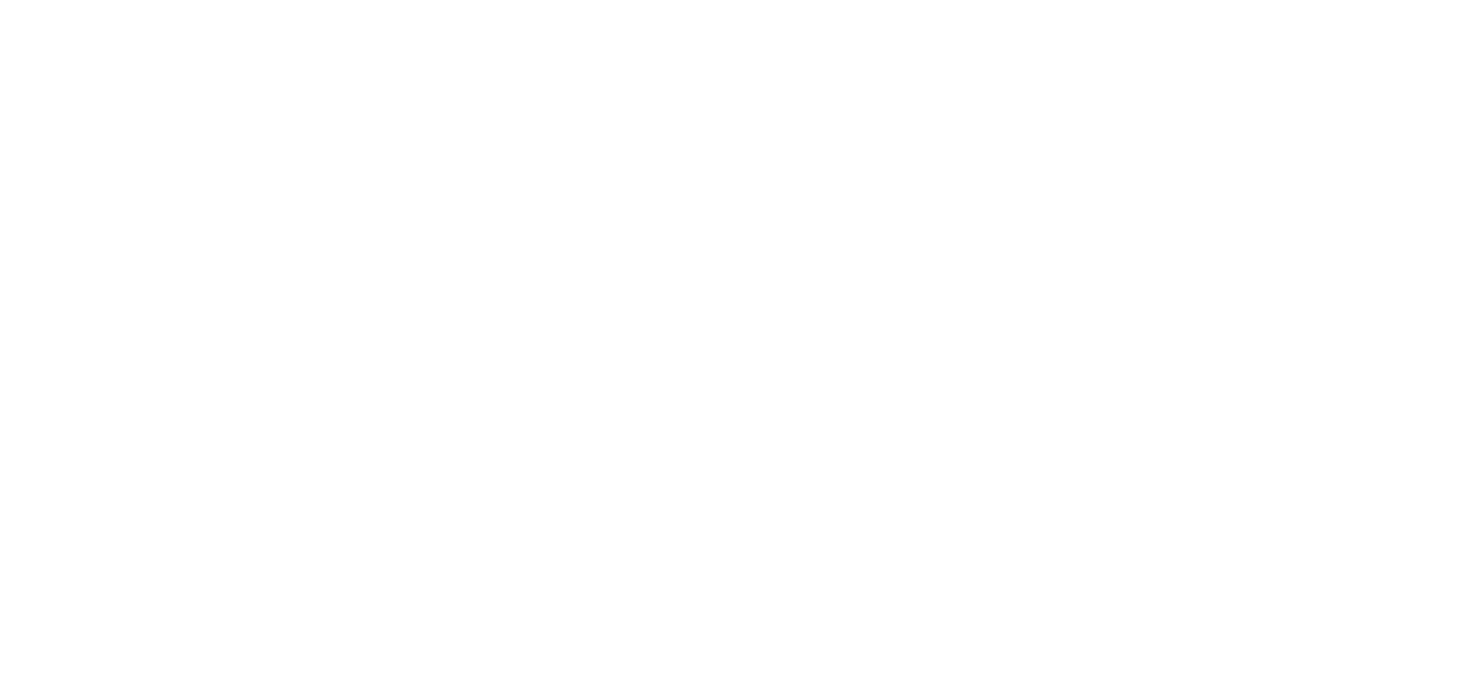 scroll, scrollTop: 0, scrollLeft: 0, axis: both 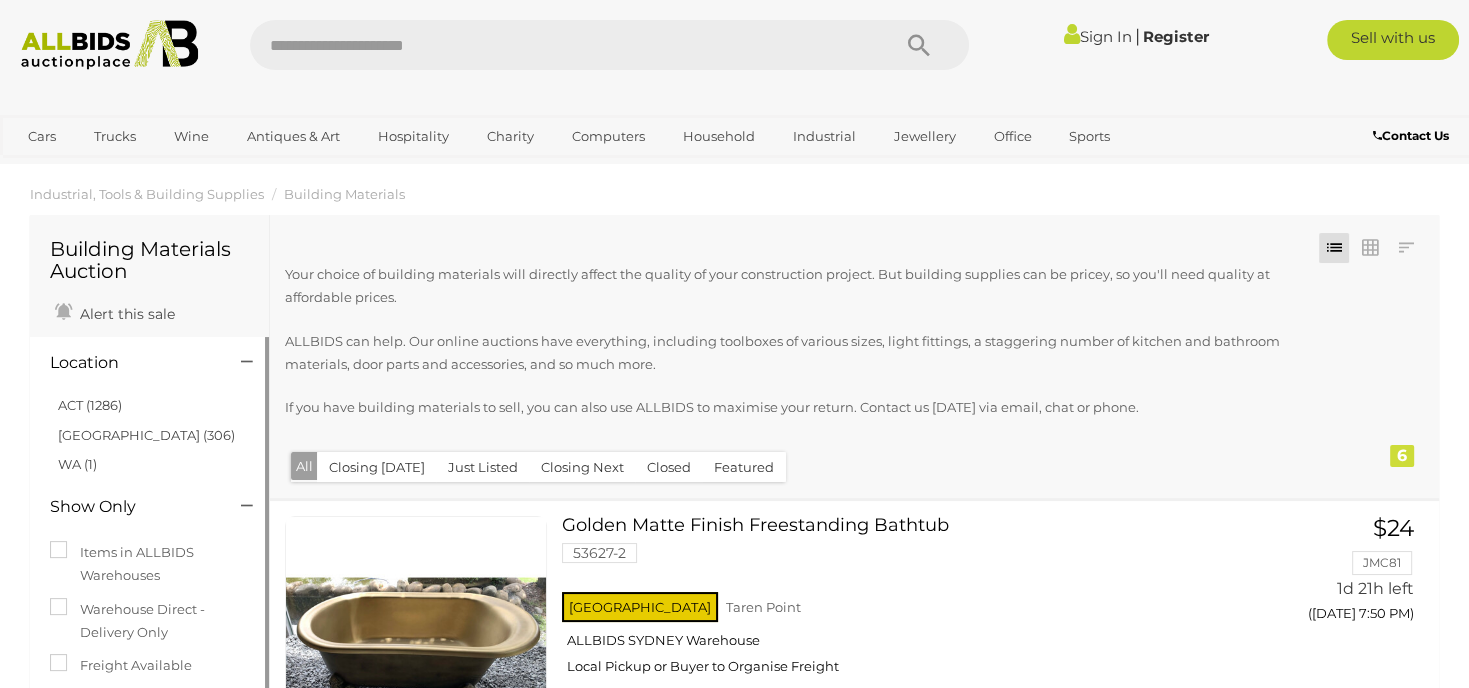 drag, startPoint x: 143, startPoint y: 627, endPoint x: 171, endPoint y: 544, distance: 87.595665 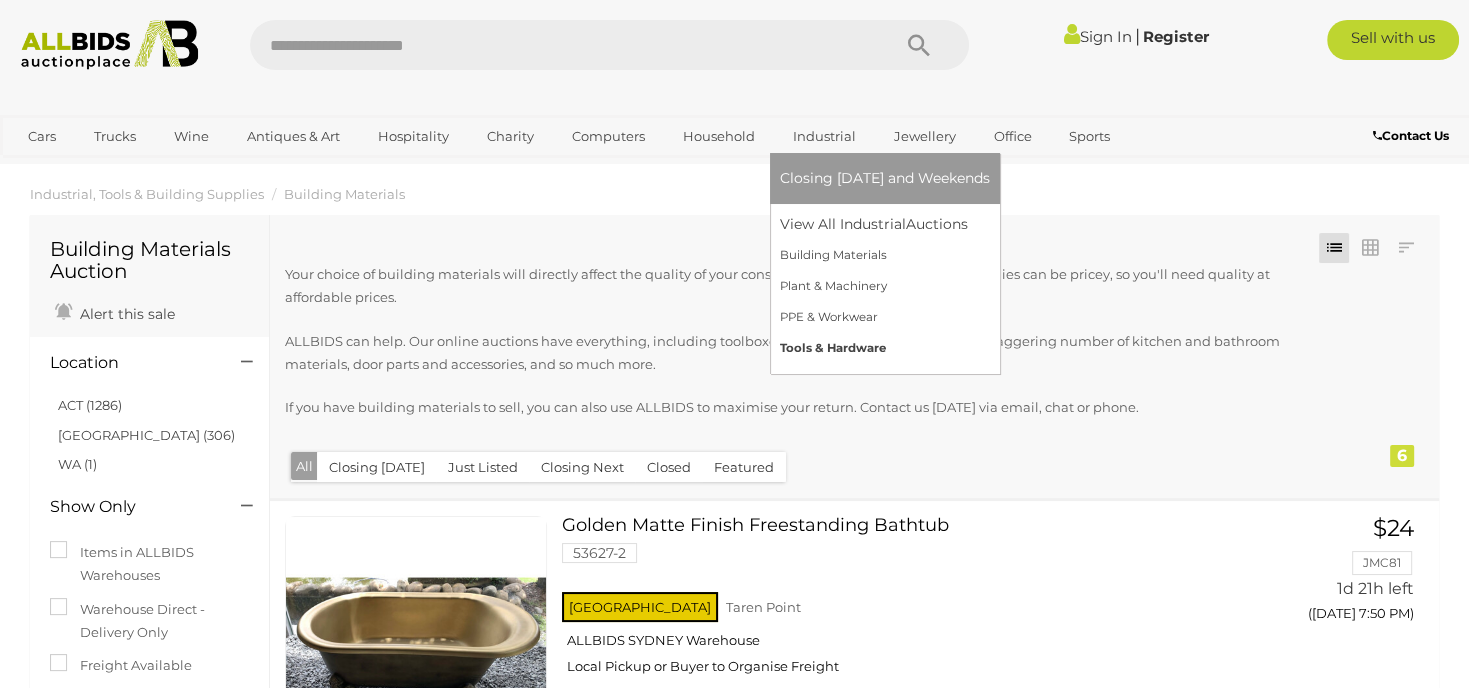 click on "Tools & Hardware" at bounding box center [885, 348] 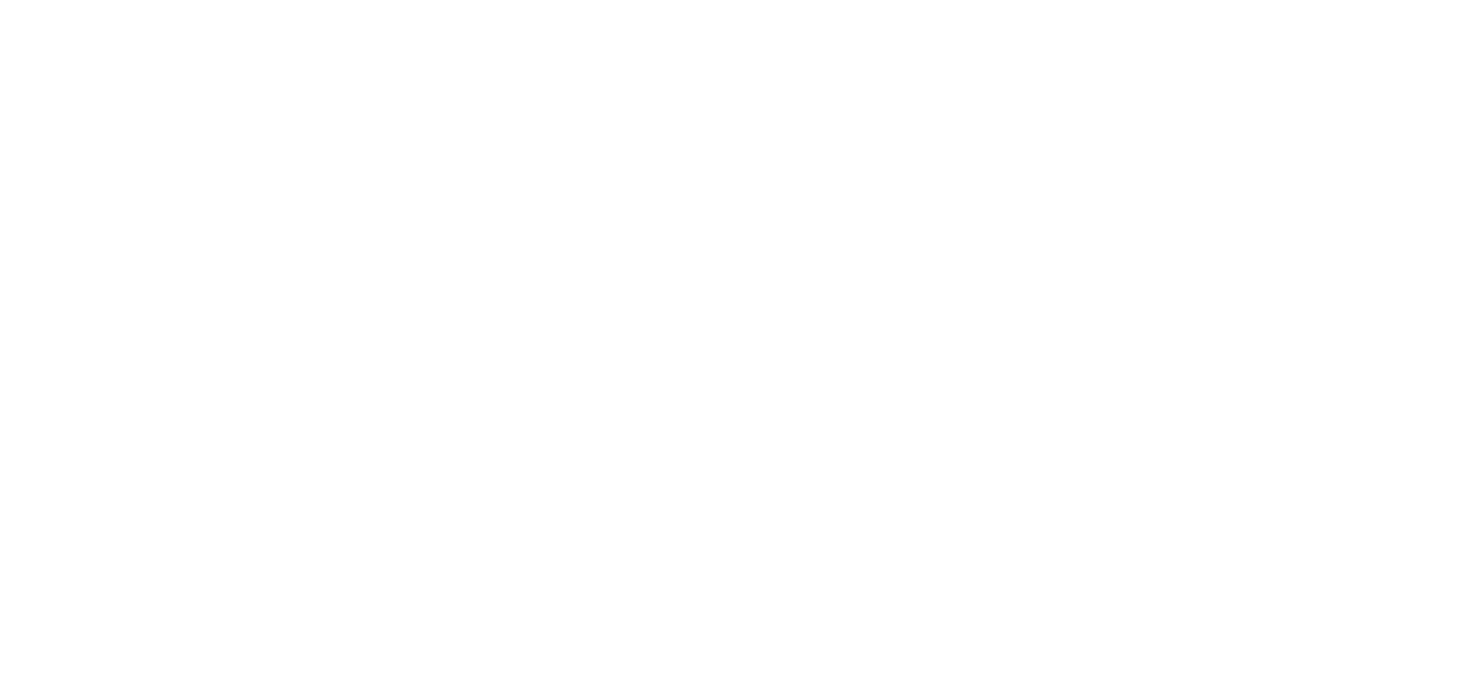 scroll, scrollTop: 0, scrollLeft: 0, axis: both 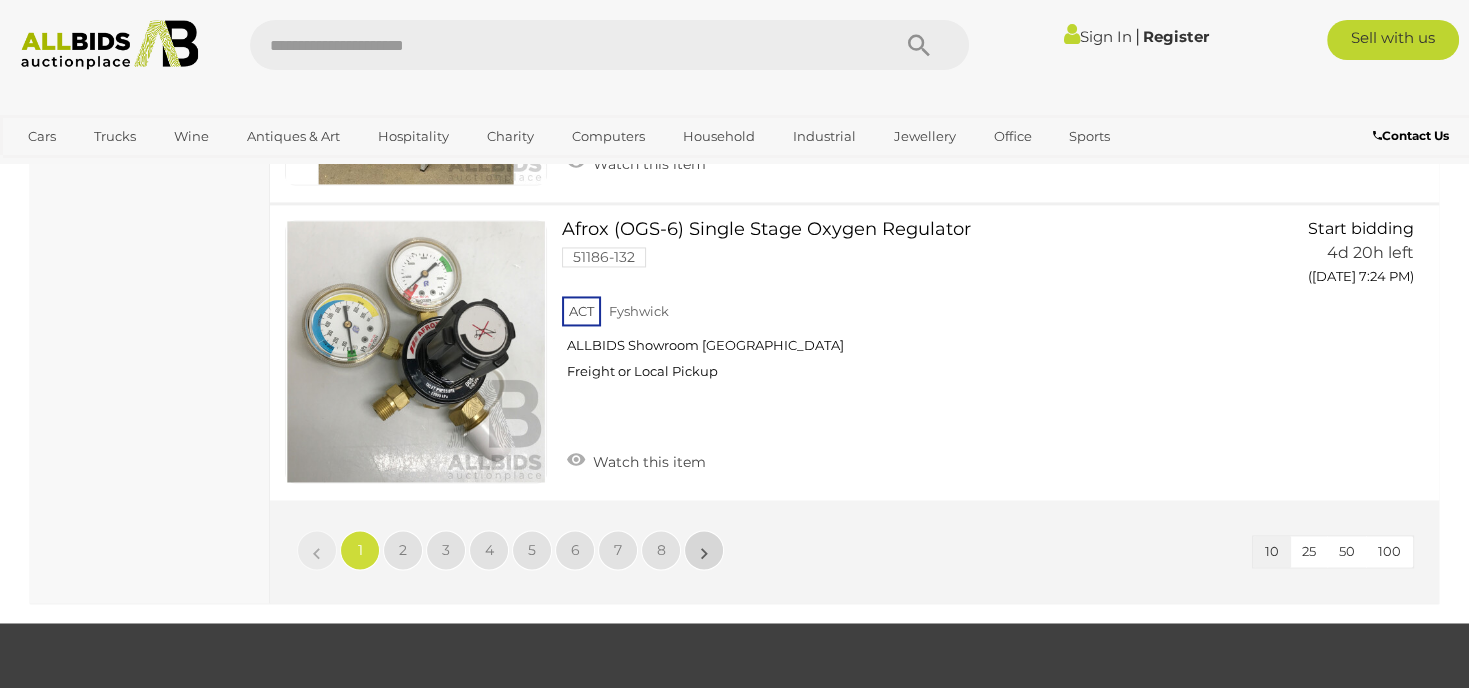 click on "»" at bounding box center [704, 550] 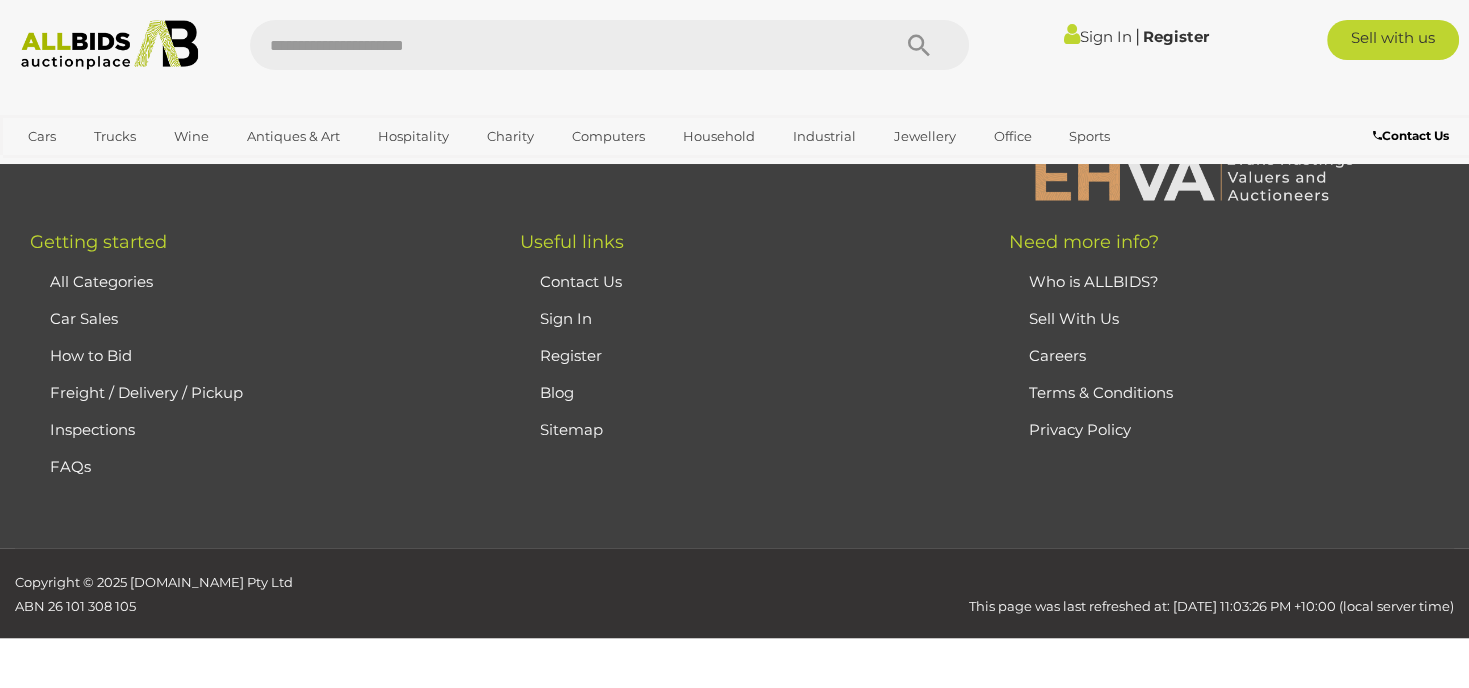 scroll, scrollTop: 312, scrollLeft: 0, axis: vertical 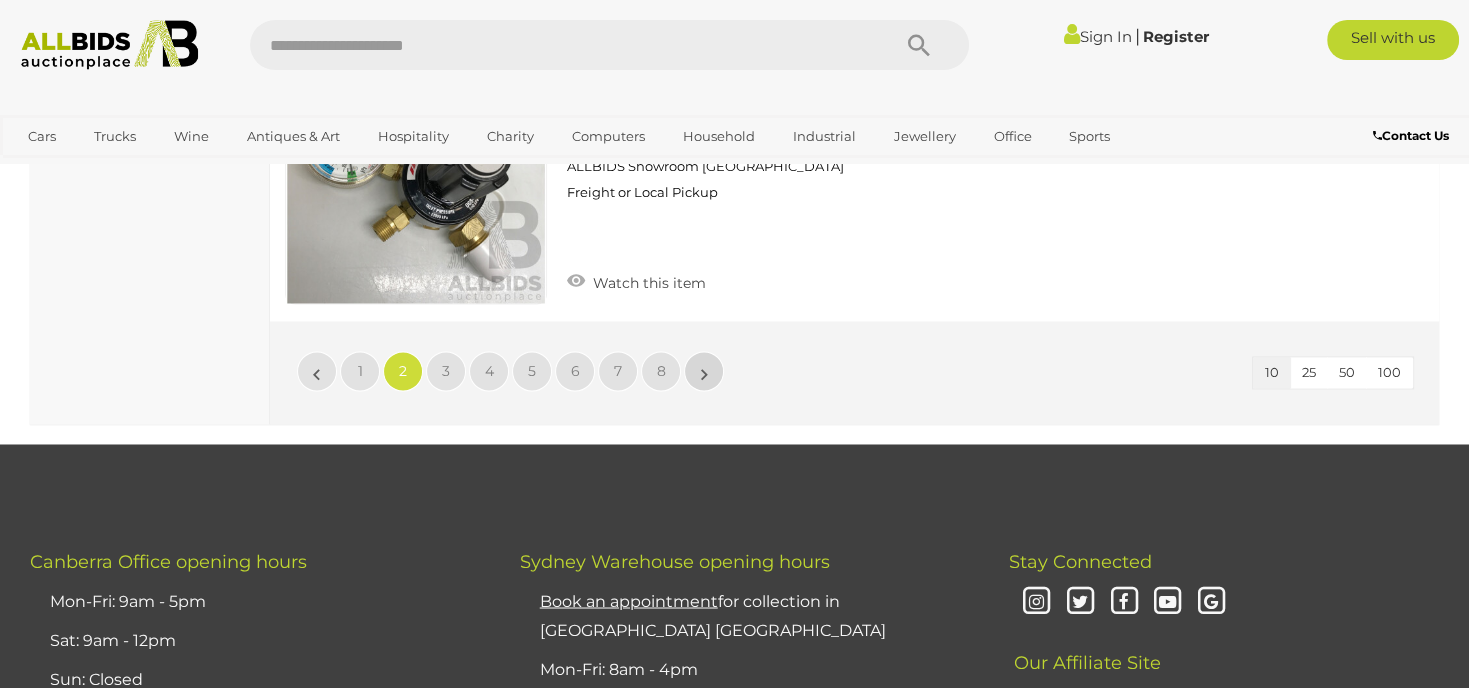 click on "»" at bounding box center (704, 371) 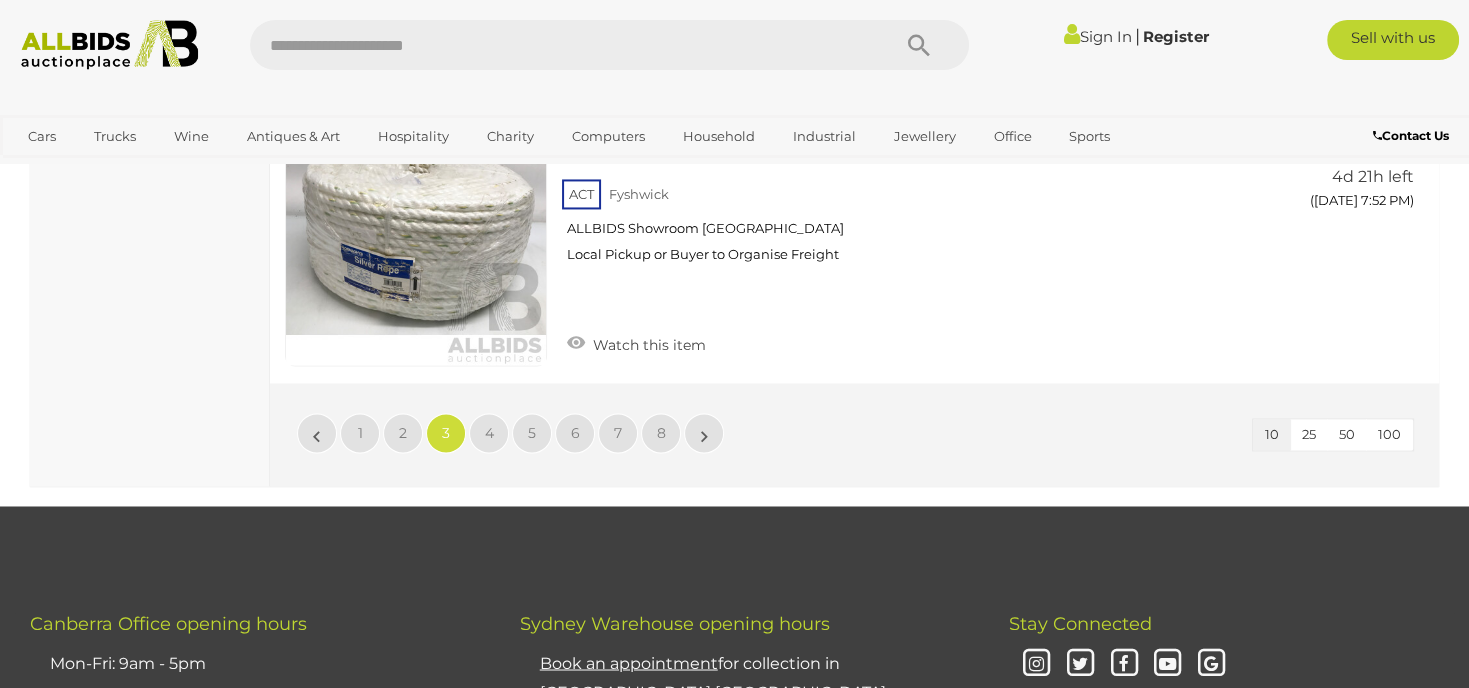 scroll, scrollTop: 3120, scrollLeft: 0, axis: vertical 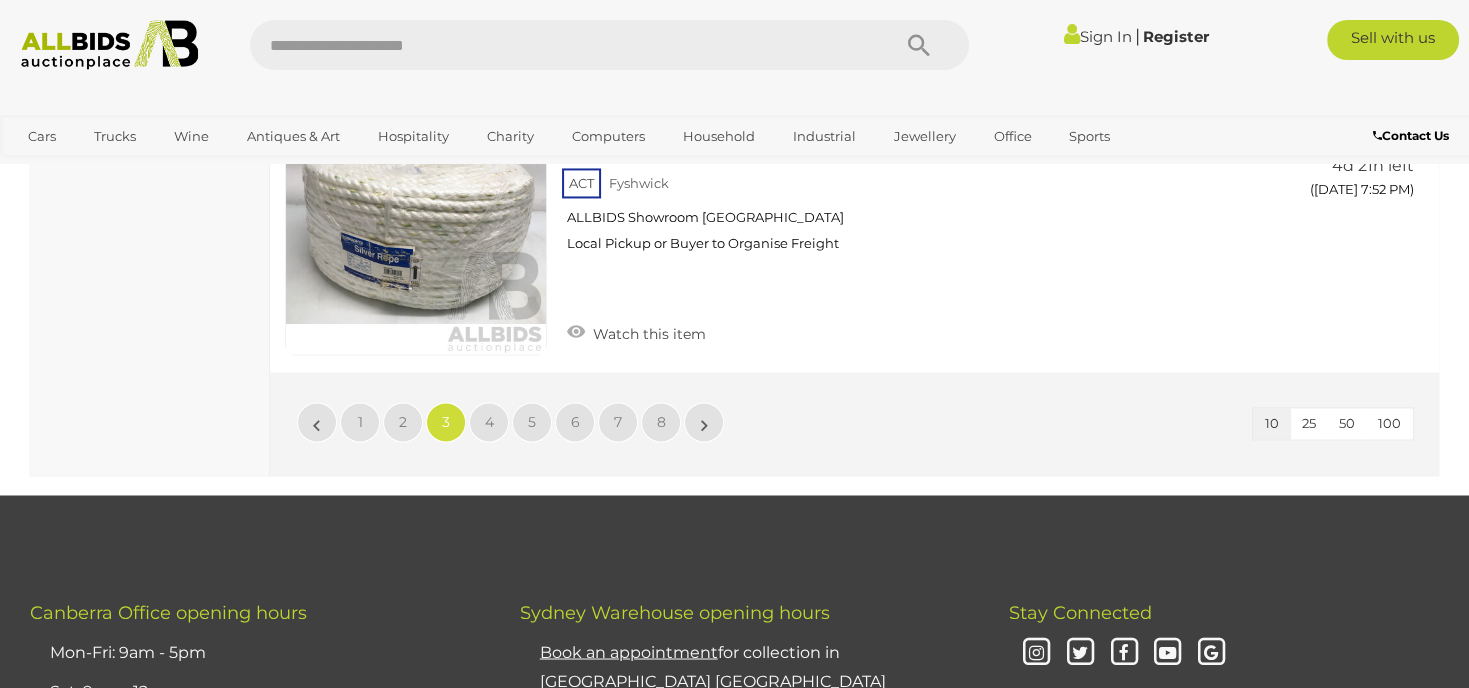 click on "»" at bounding box center [704, 422] 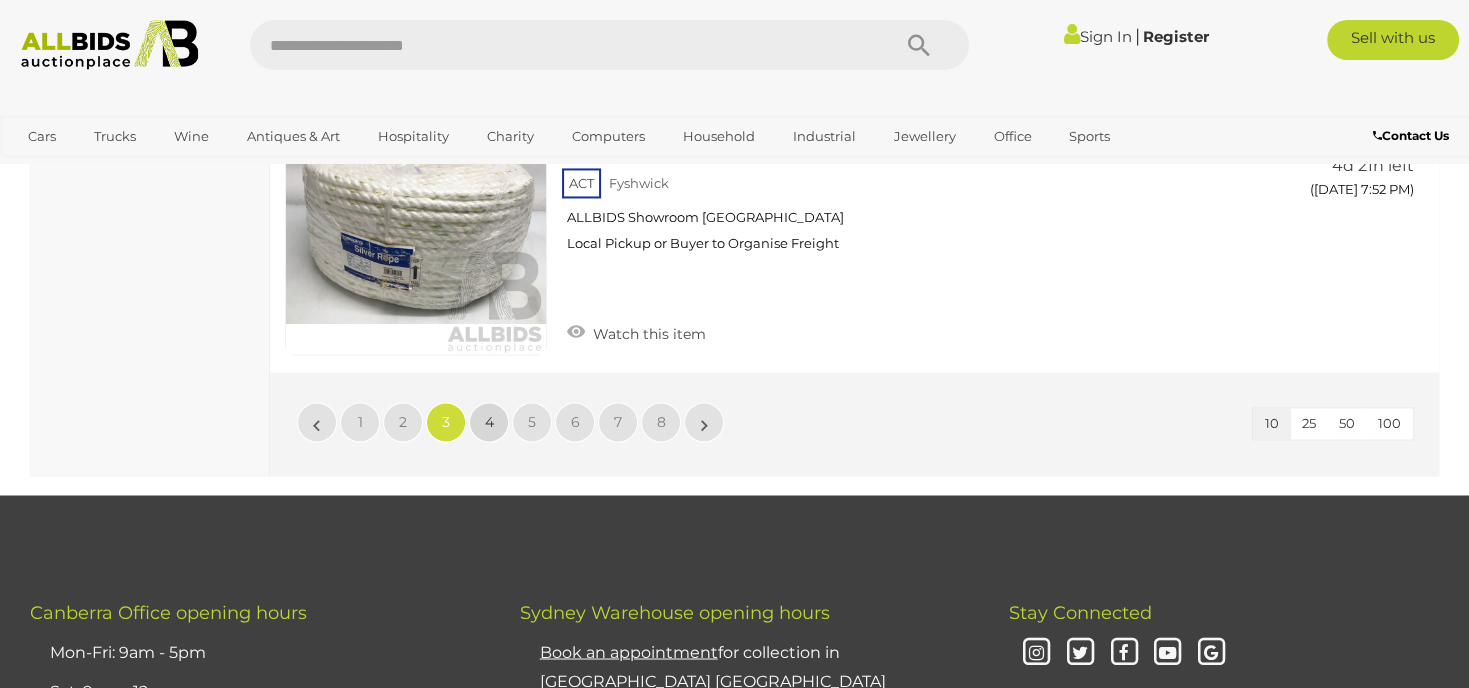 click on "4" at bounding box center [489, 422] 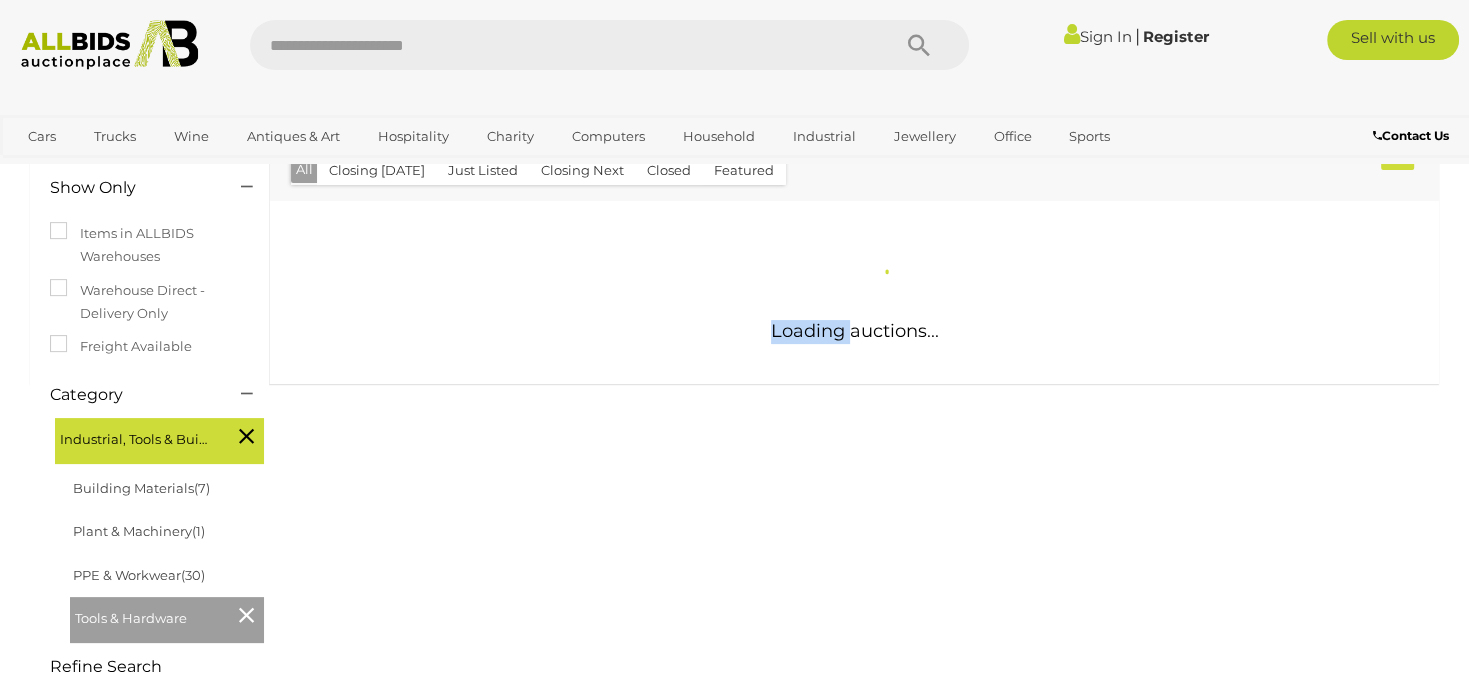click on "Tools Auctions
Alert this sale
Location" at bounding box center (734, 389) 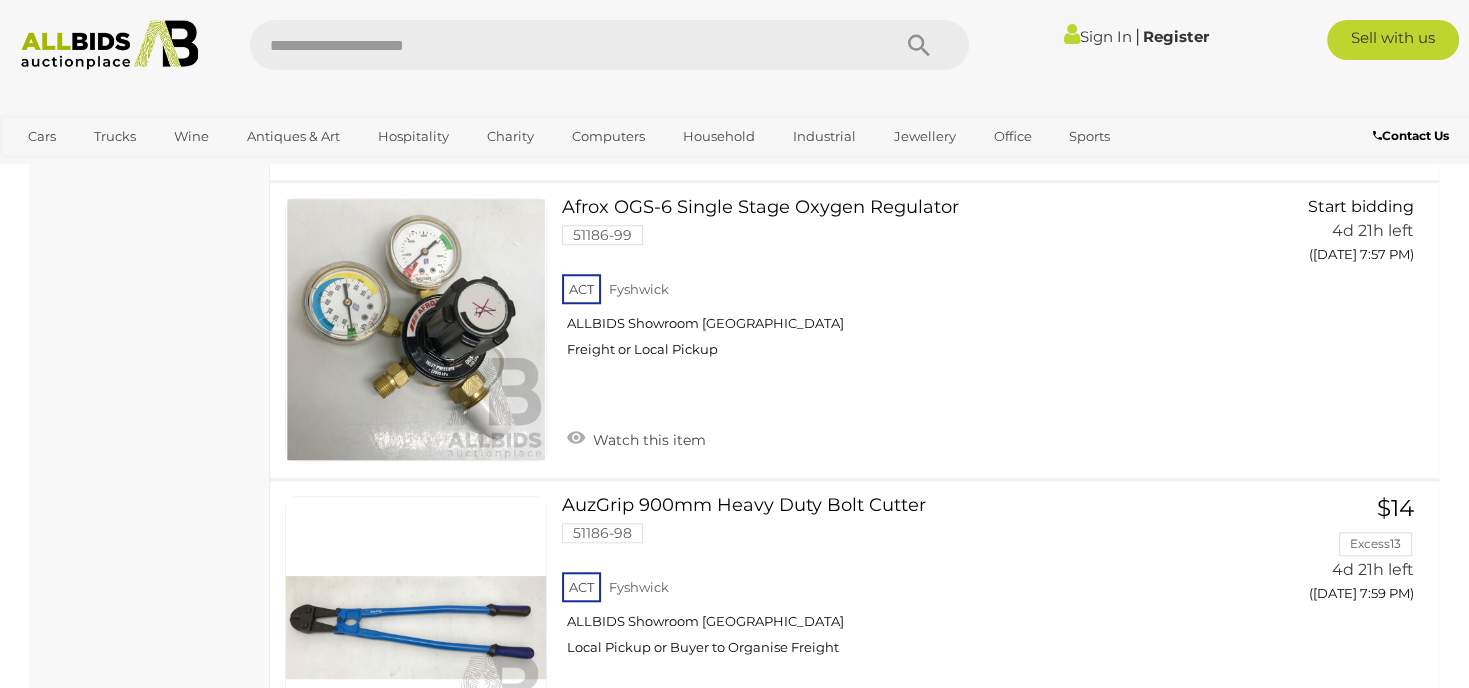 scroll, scrollTop: 1870, scrollLeft: 0, axis: vertical 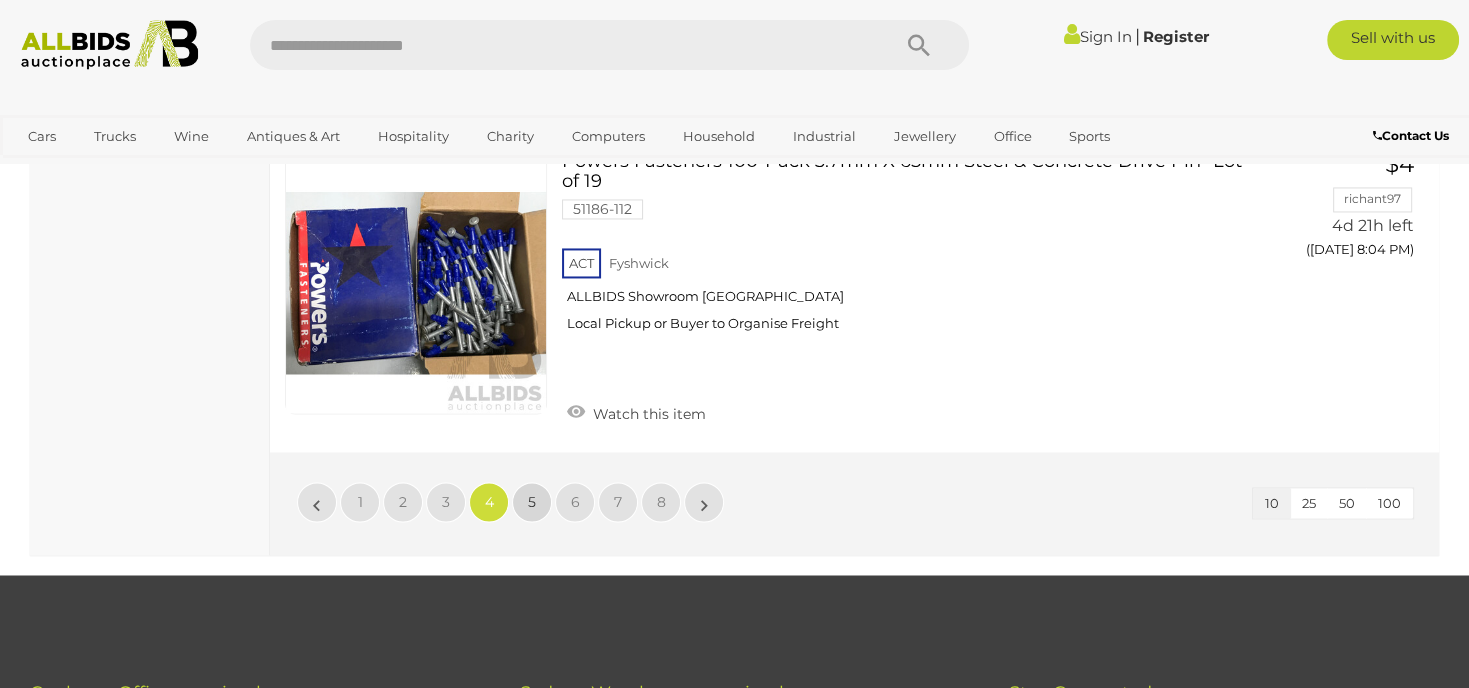 click on "5" at bounding box center [532, 502] 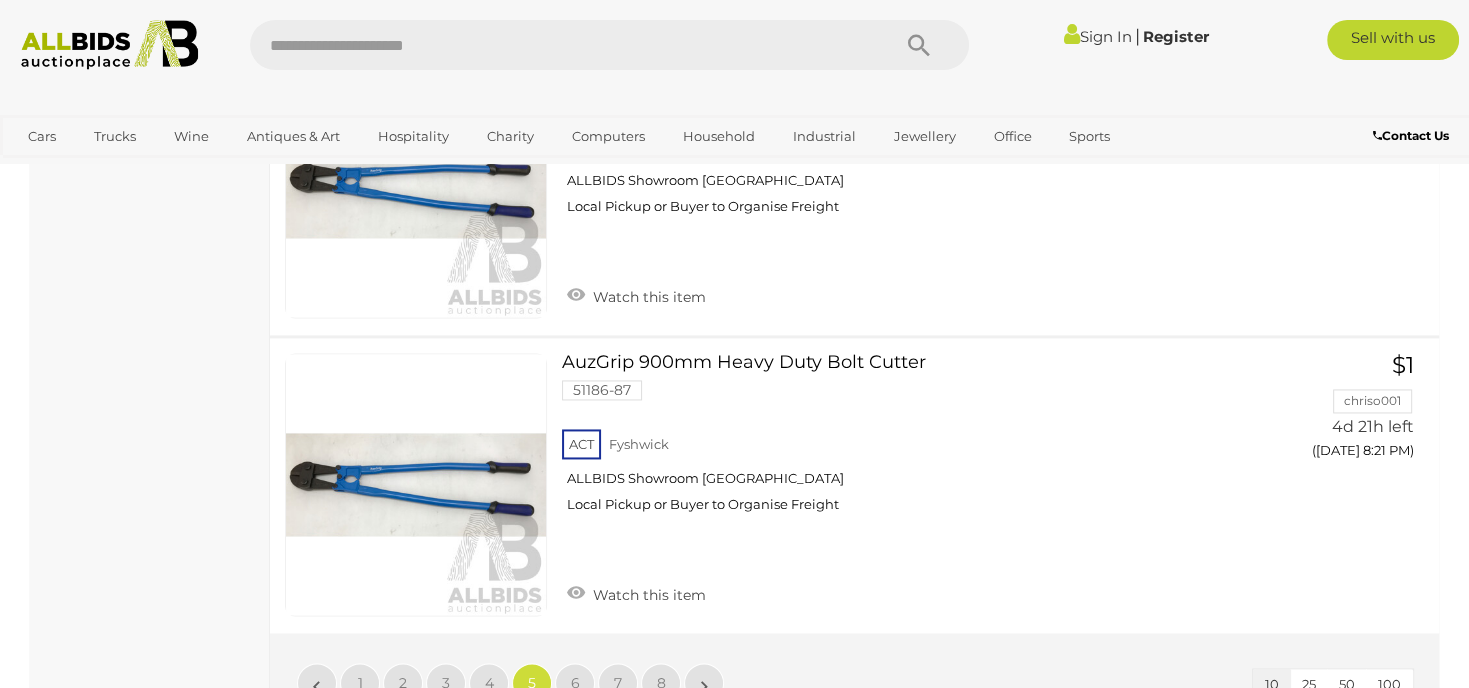 scroll, scrollTop: 3032, scrollLeft: 0, axis: vertical 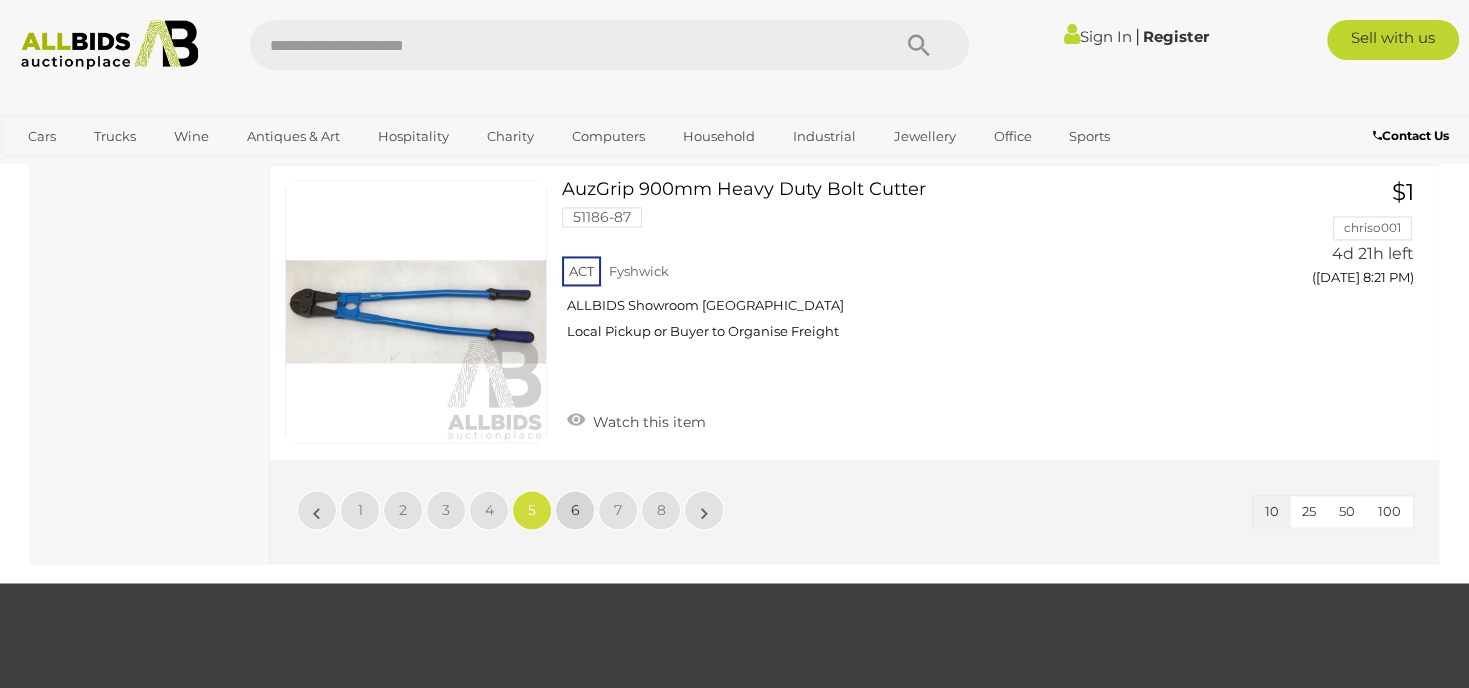 click on "6" at bounding box center [575, 510] 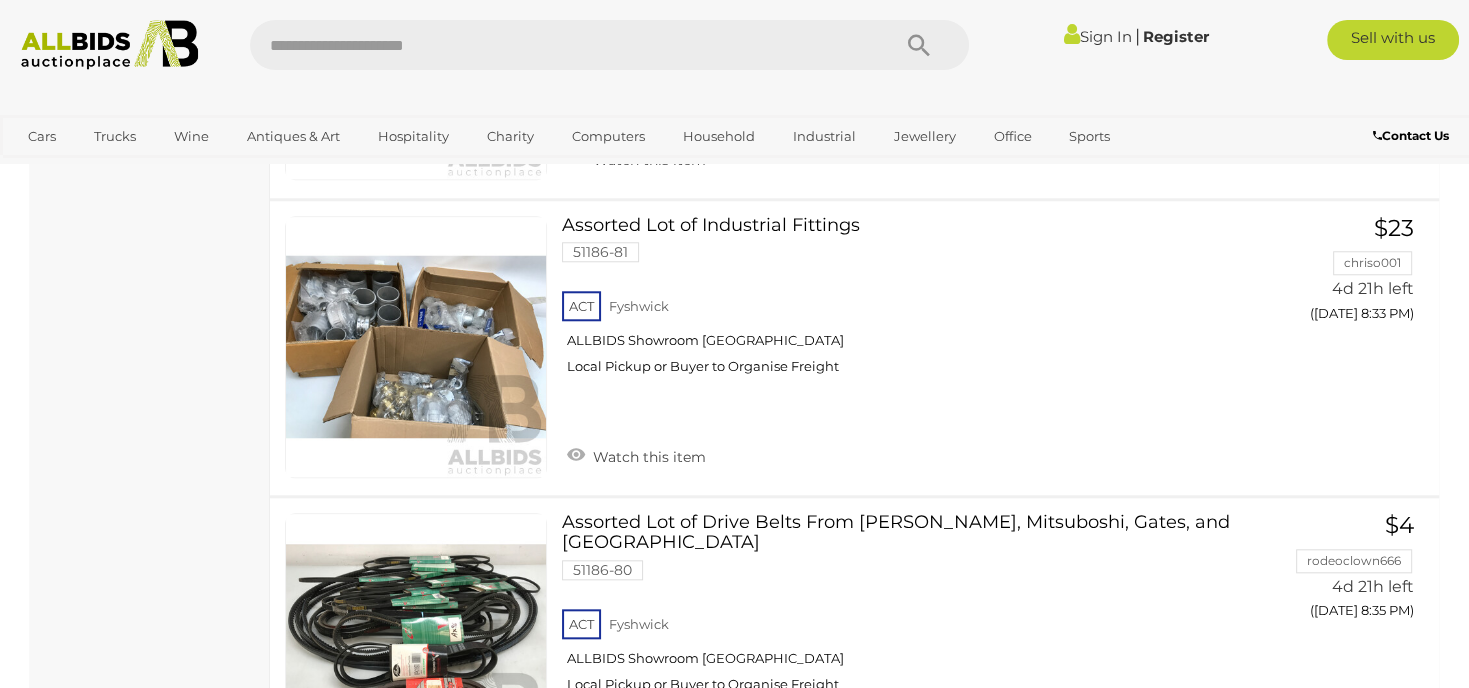 scroll, scrollTop: 1925, scrollLeft: 0, axis: vertical 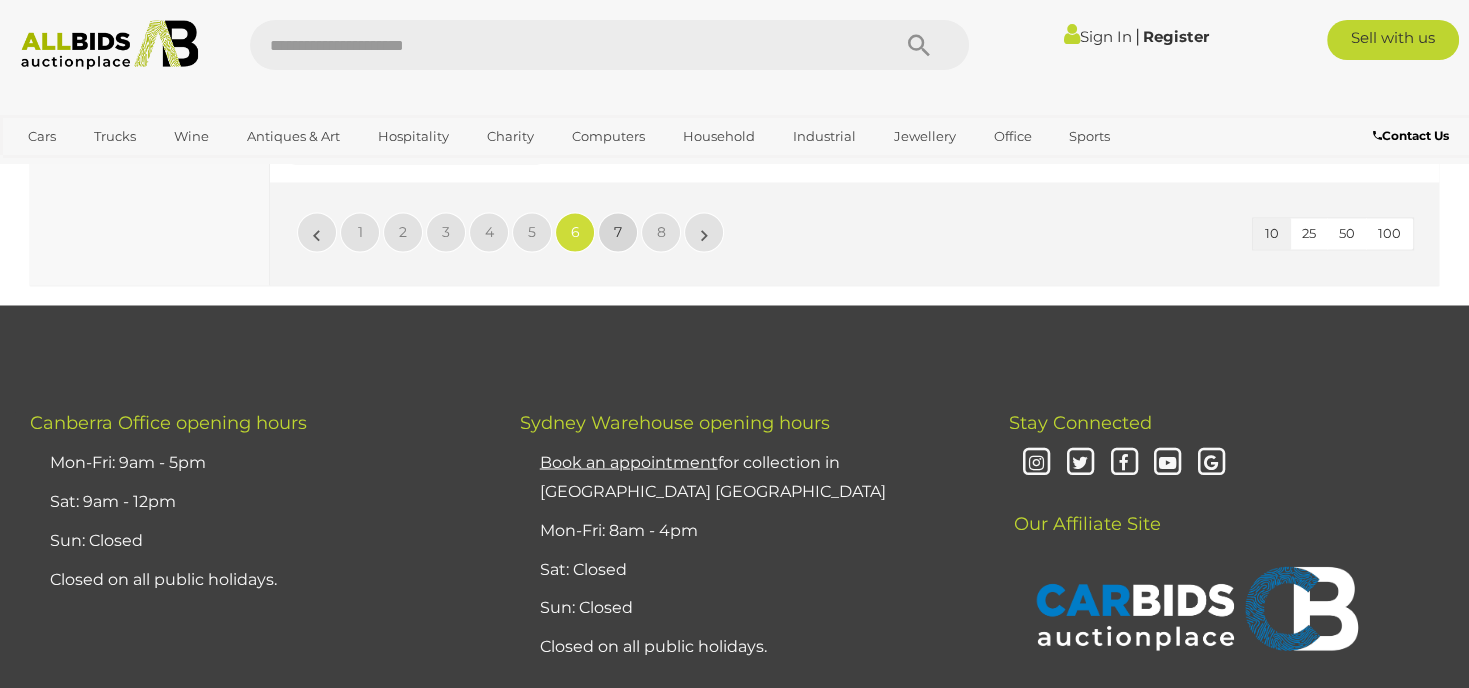 click on "7" at bounding box center [618, 232] 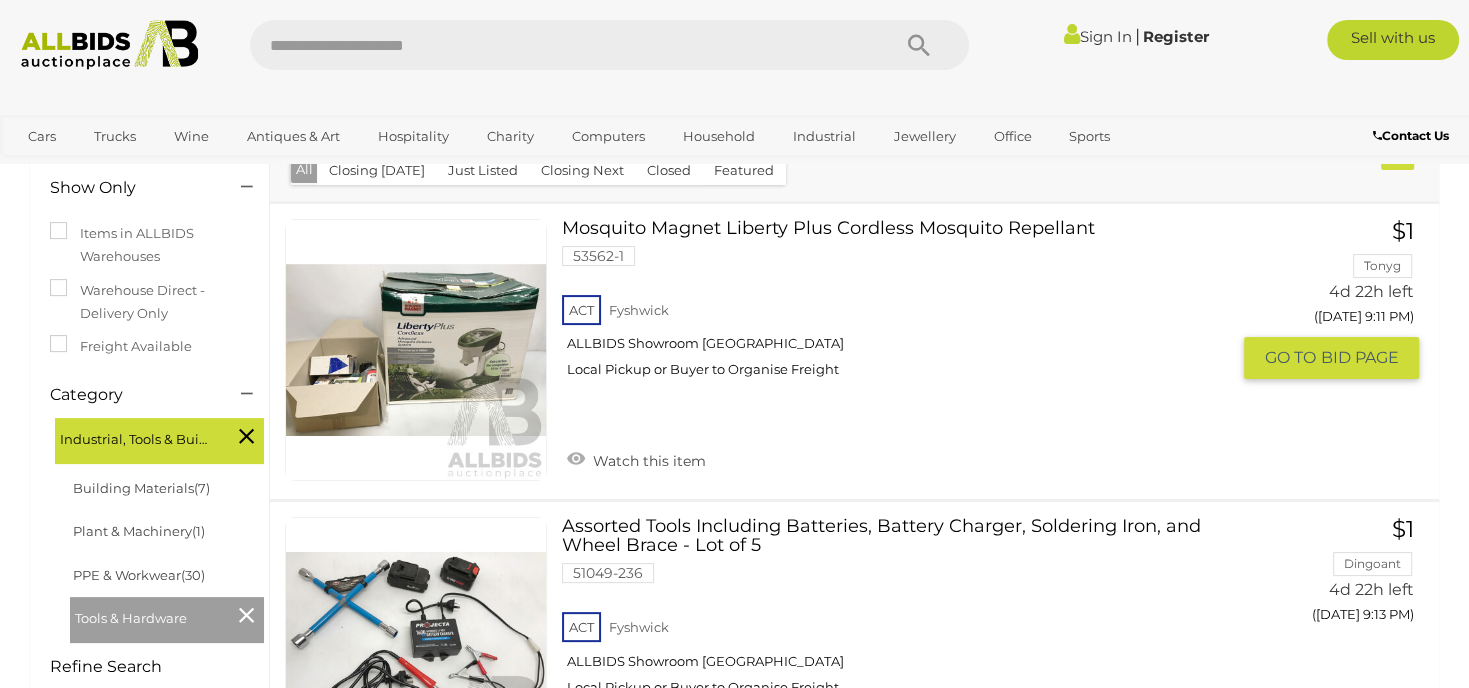 click on "Mosquito Magnet Liberty Plus Cordless Mosquito Repellant
53562-1
ACT Fyshwick Watch this item  $1" at bounding box center (854, 351) 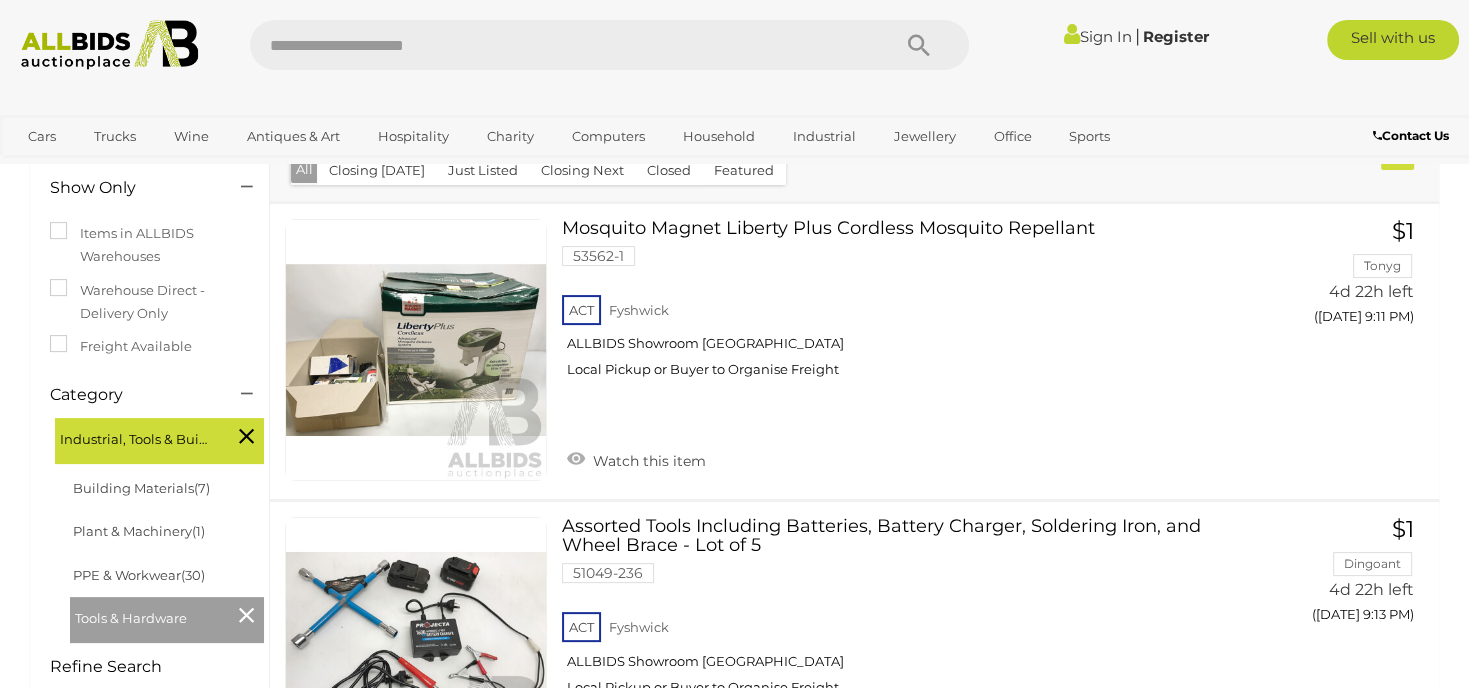 scroll, scrollTop: 352, scrollLeft: 0, axis: vertical 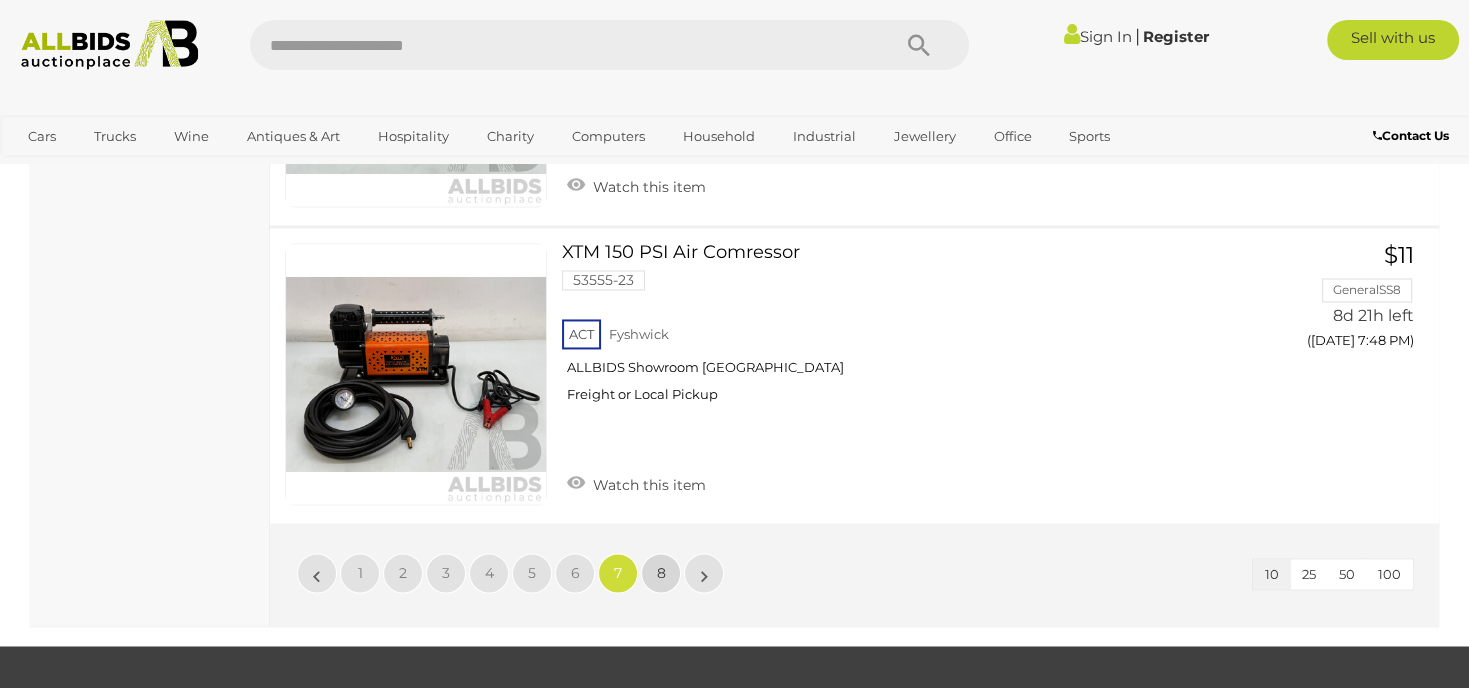 click on "8" at bounding box center [661, 573] 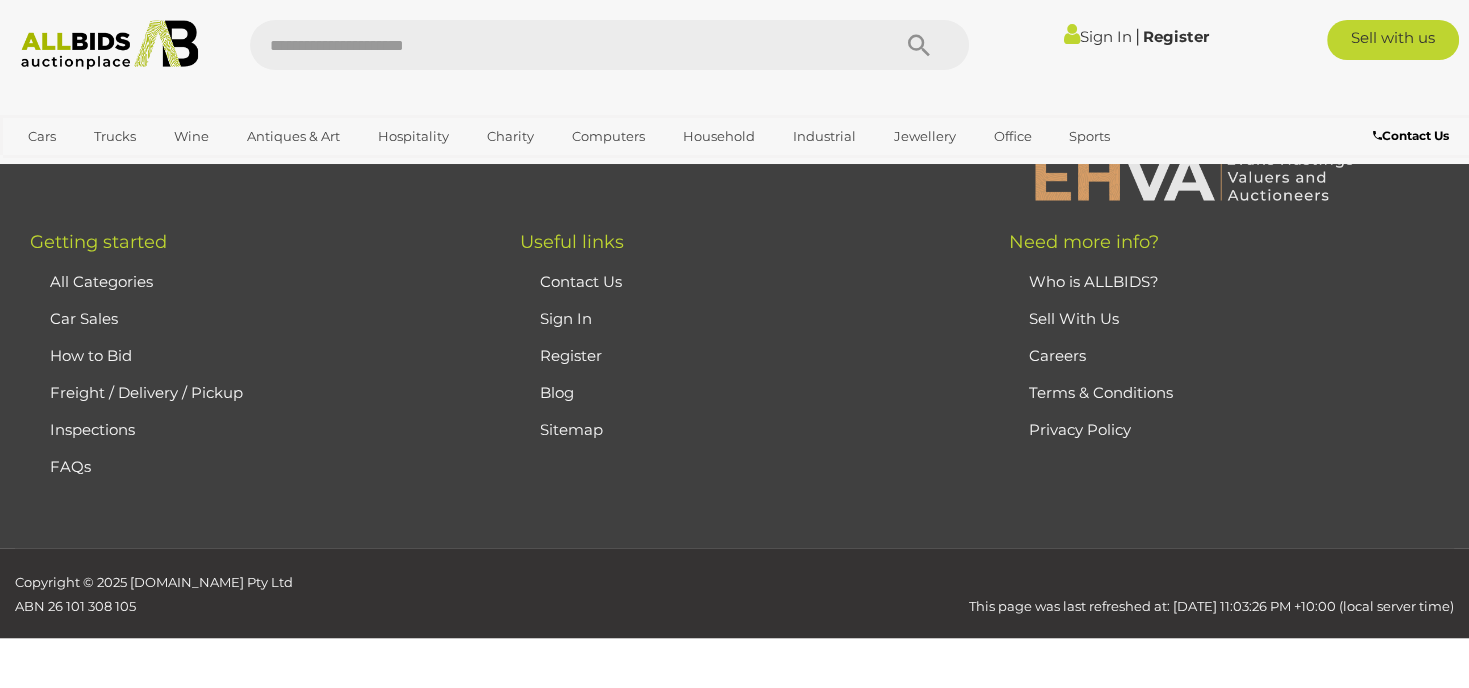scroll, scrollTop: 312, scrollLeft: 0, axis: vertical 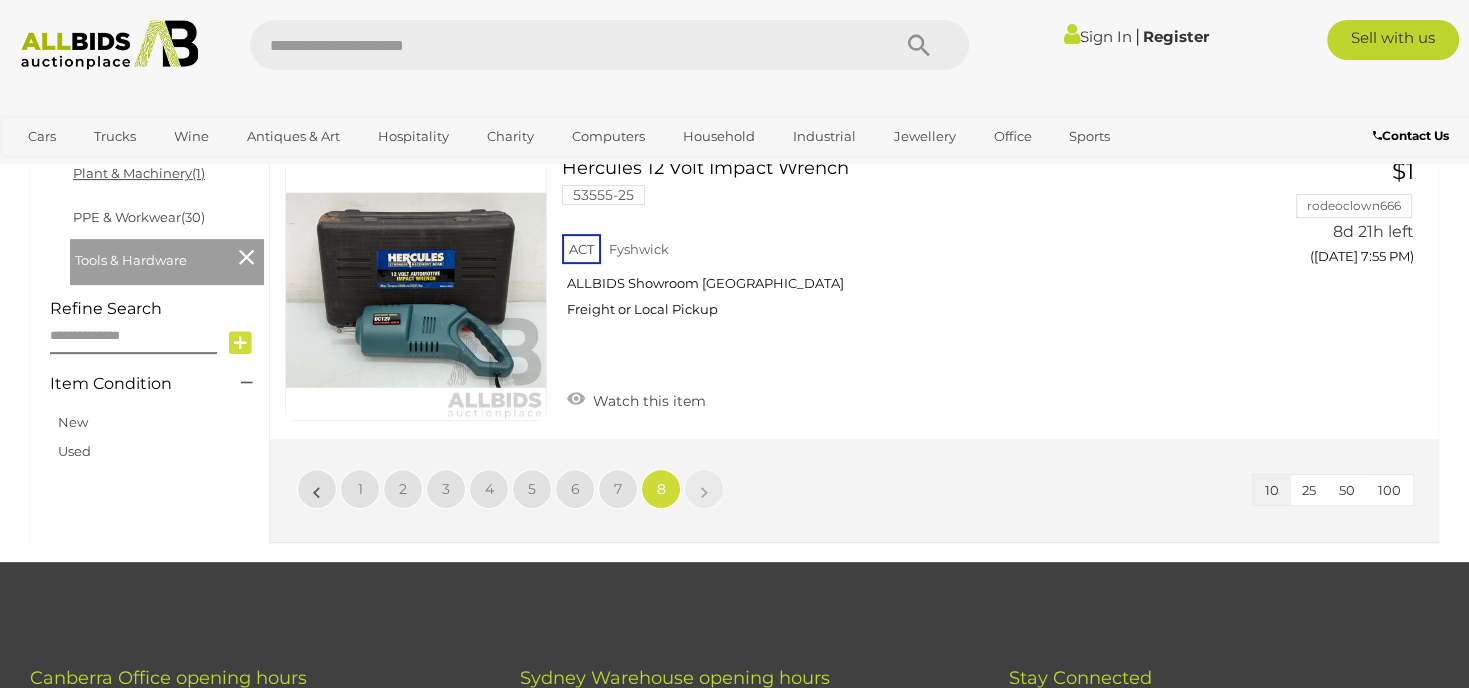 click on "Plant & Machinery
(1)" at bounding box center [139, 173] 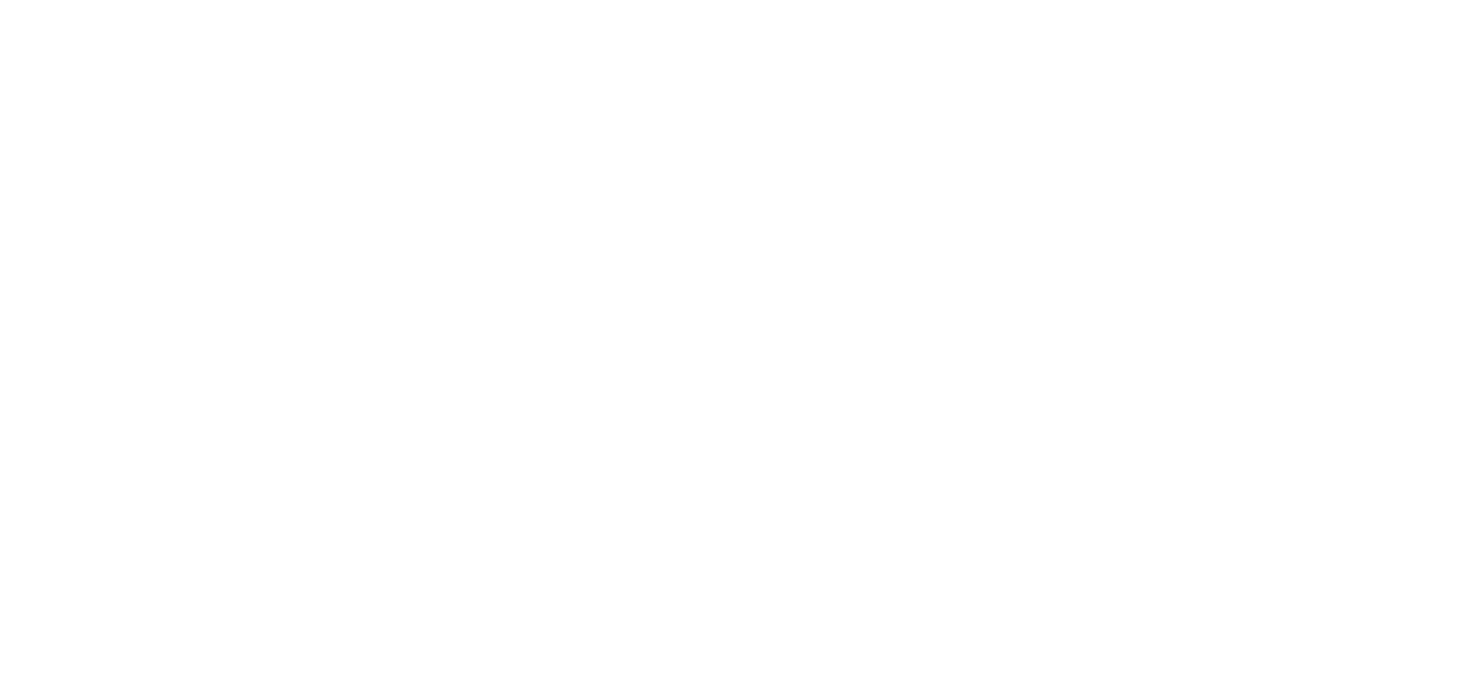 scroll, scrollTop: 0, scrollLeft: 0, axis: both 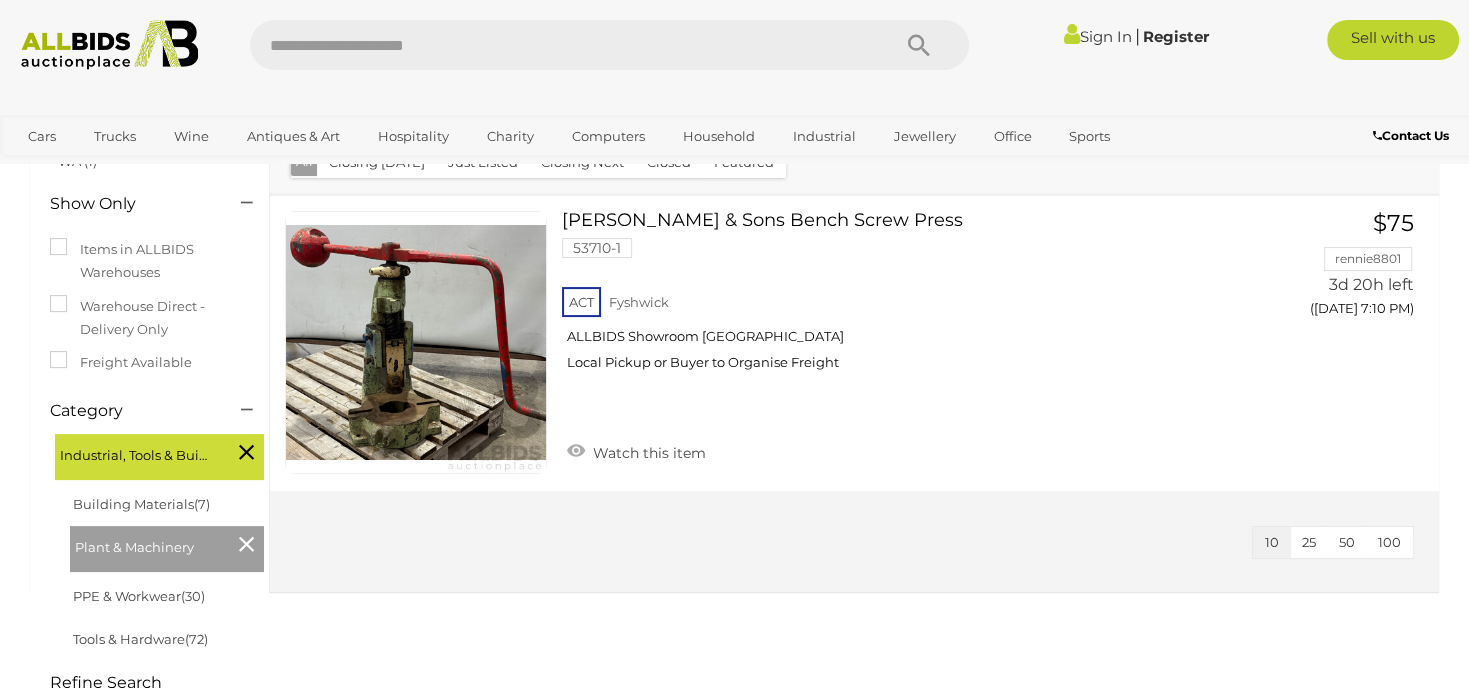 drag, startPoint x: 1477, startPoint y: 154, endPoint x: 1492, endPoint y: 246, distance: 93.214806 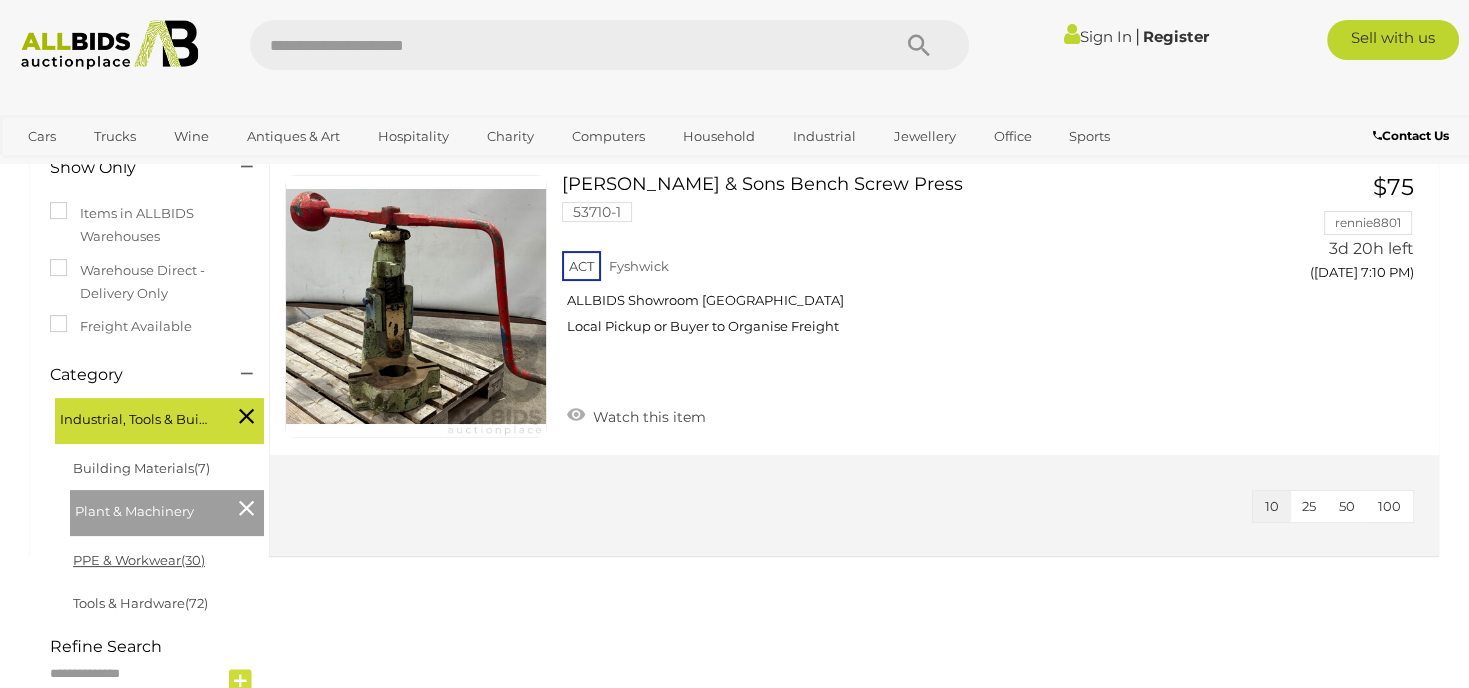 scroll, scrollTop: 336, scrollLeft: 0, axis: vertical 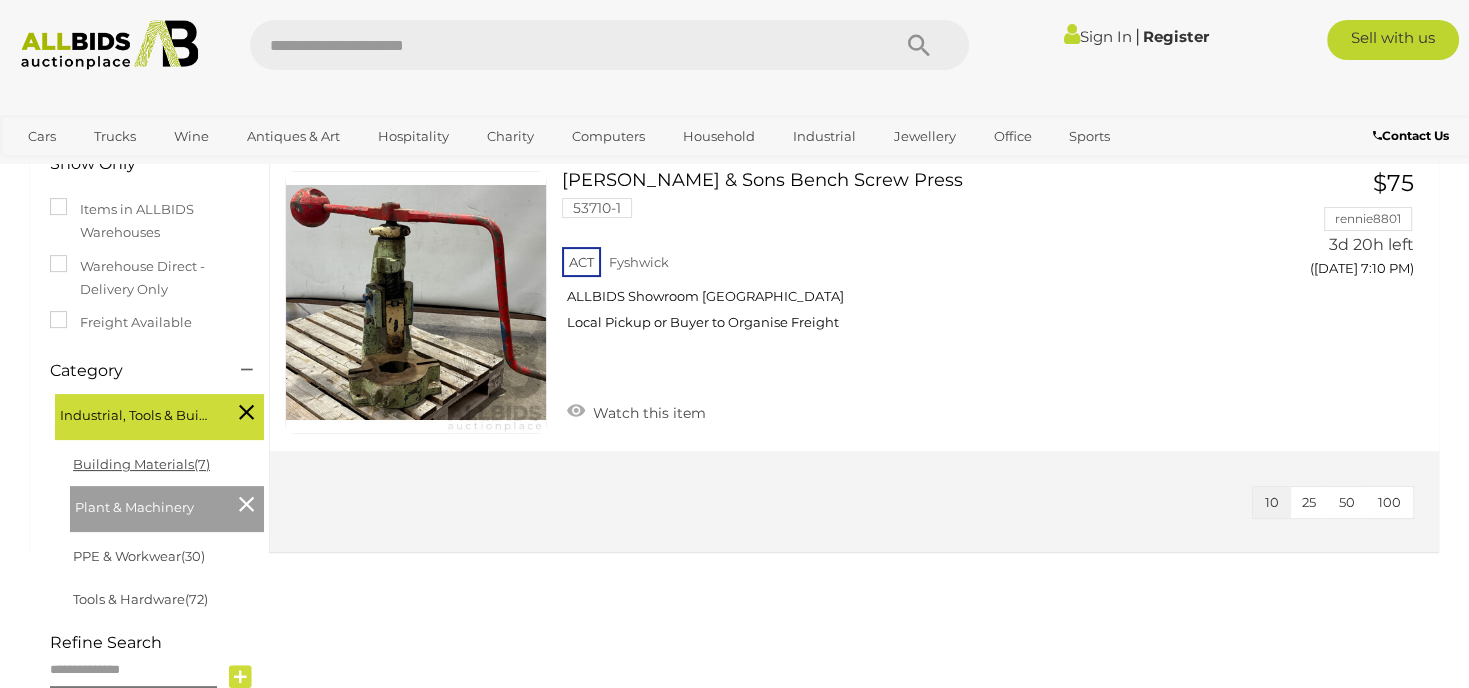 click on "Building Materials
(7)" at bounding box center (141, 464) 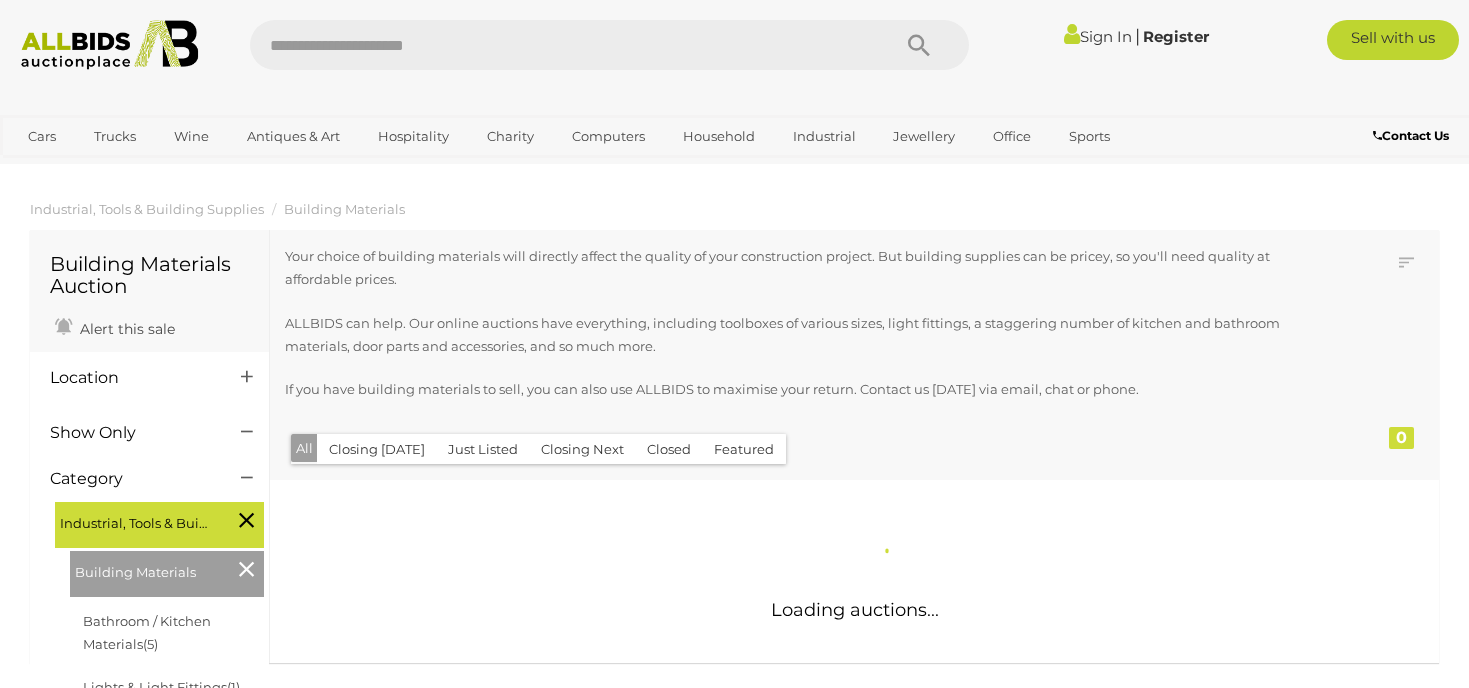 scroll, scrollTop: 0, scrollLeft: 0, axis: both 